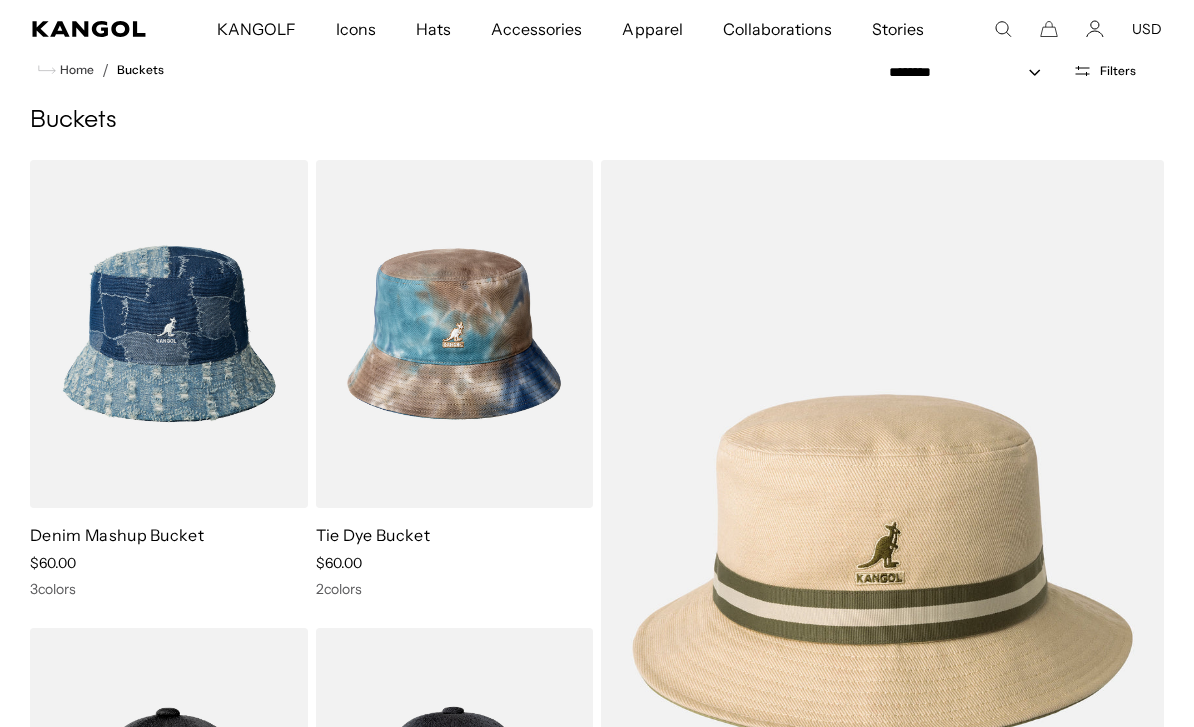 scroll, scrollTop: 0, scrollLeft: 0, axis: both 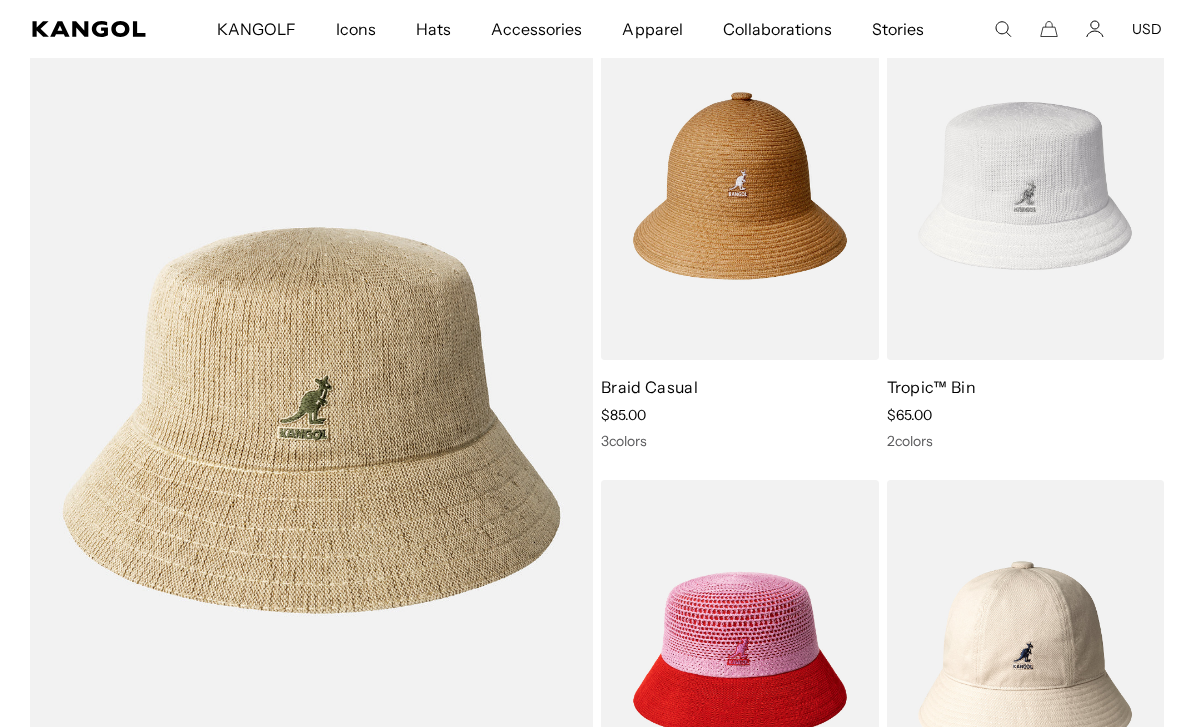 click at bounding box center [0, 0] 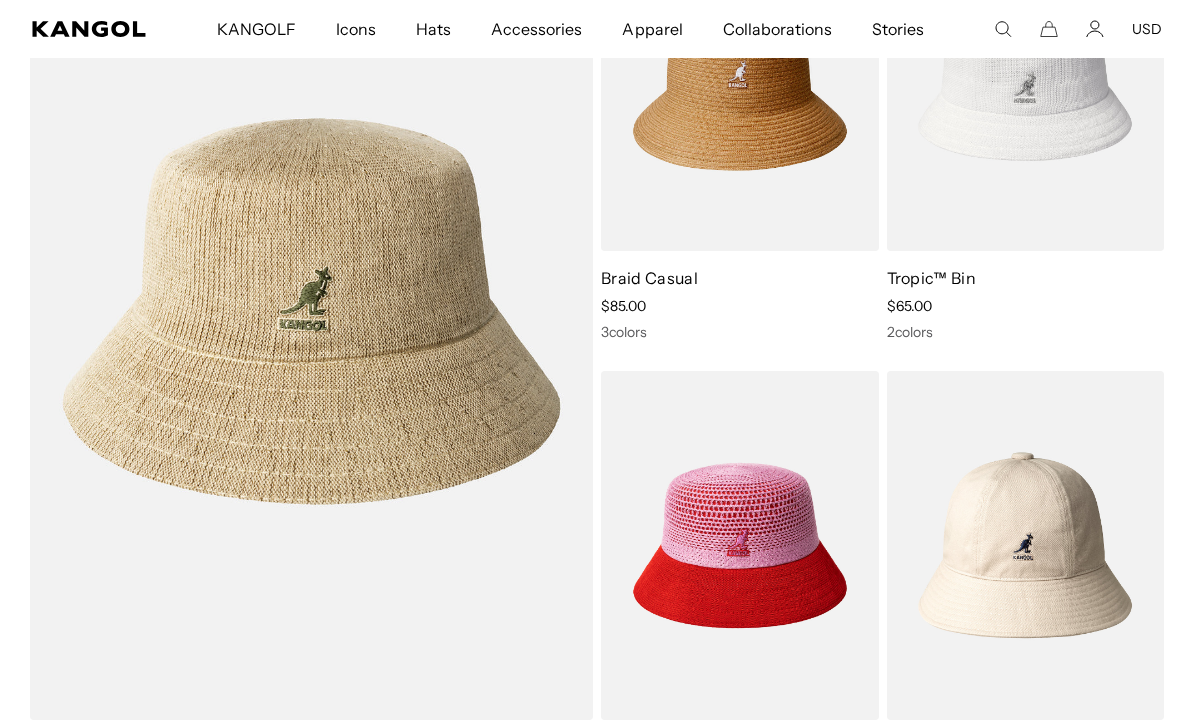 scroll, scrollTop: 1285, scrollLeft: 0, axis: vertical 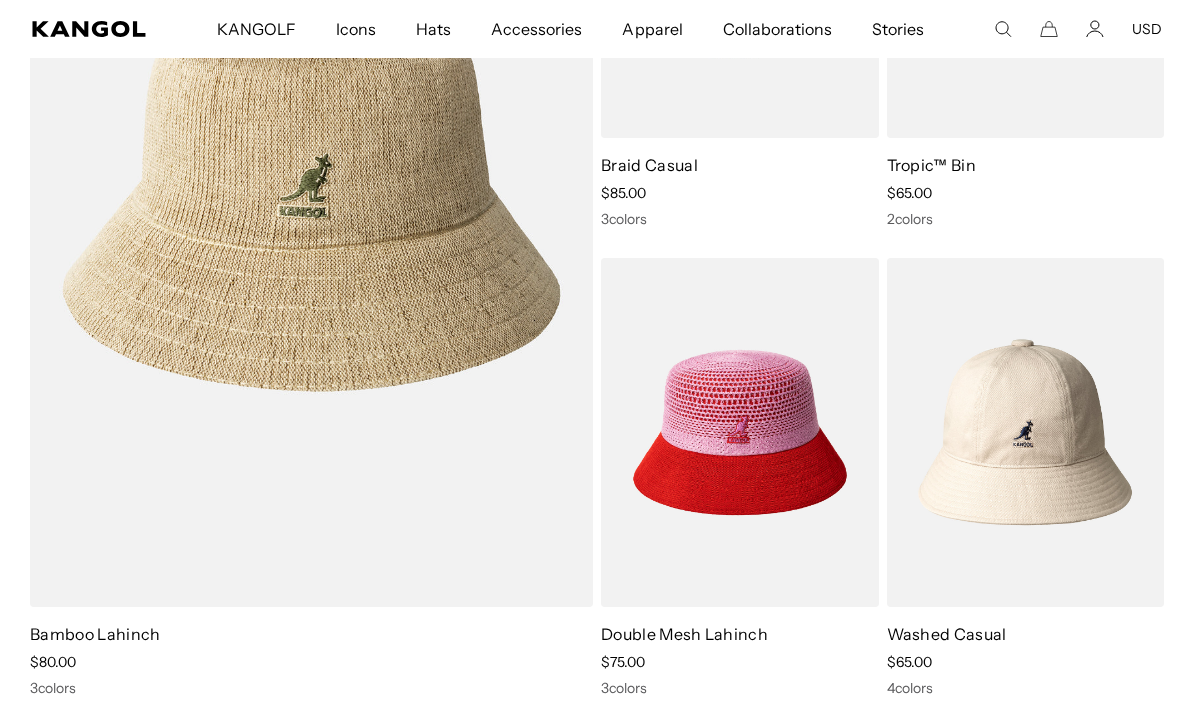click at bounding box center [0, 0] 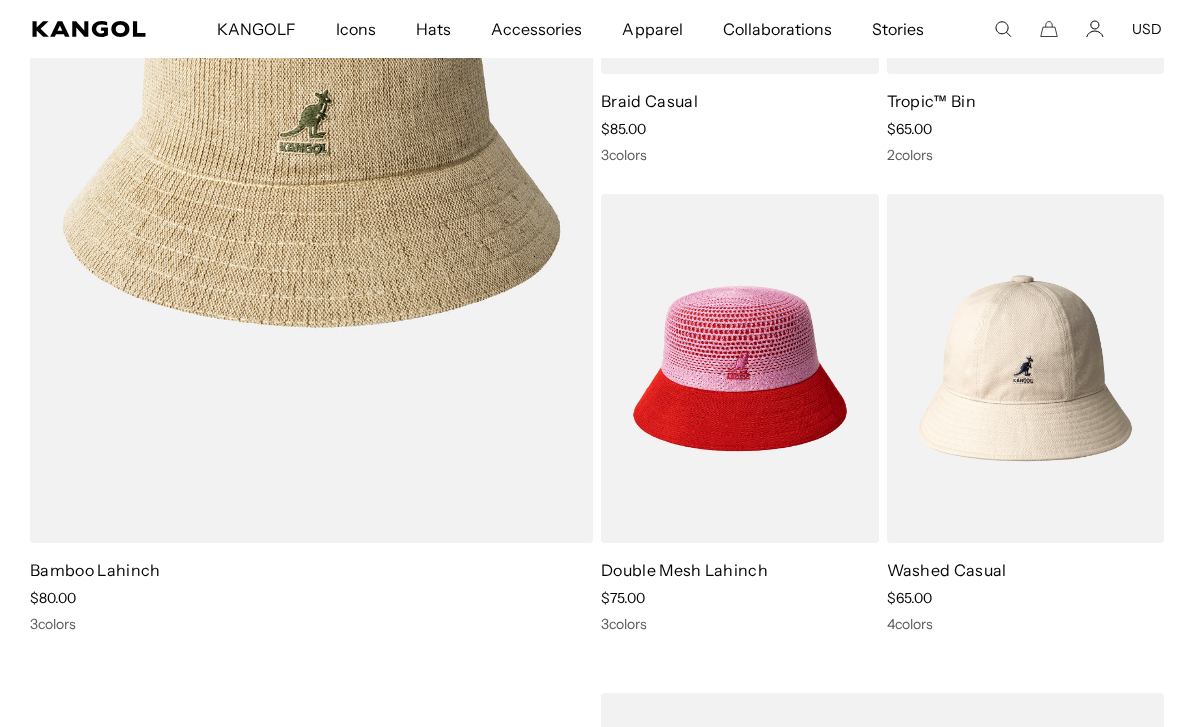 scroll, scrollTop: 0, scrollLeft: 0, axis: both 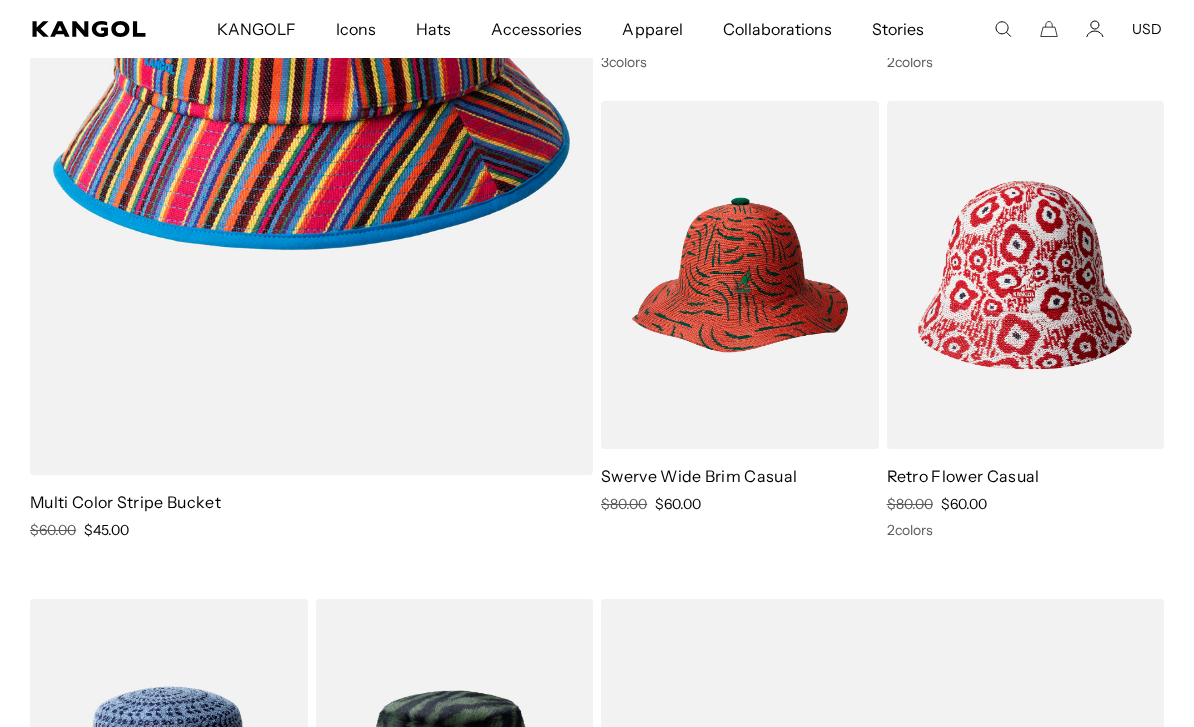 click at bounding box center [740, 275] 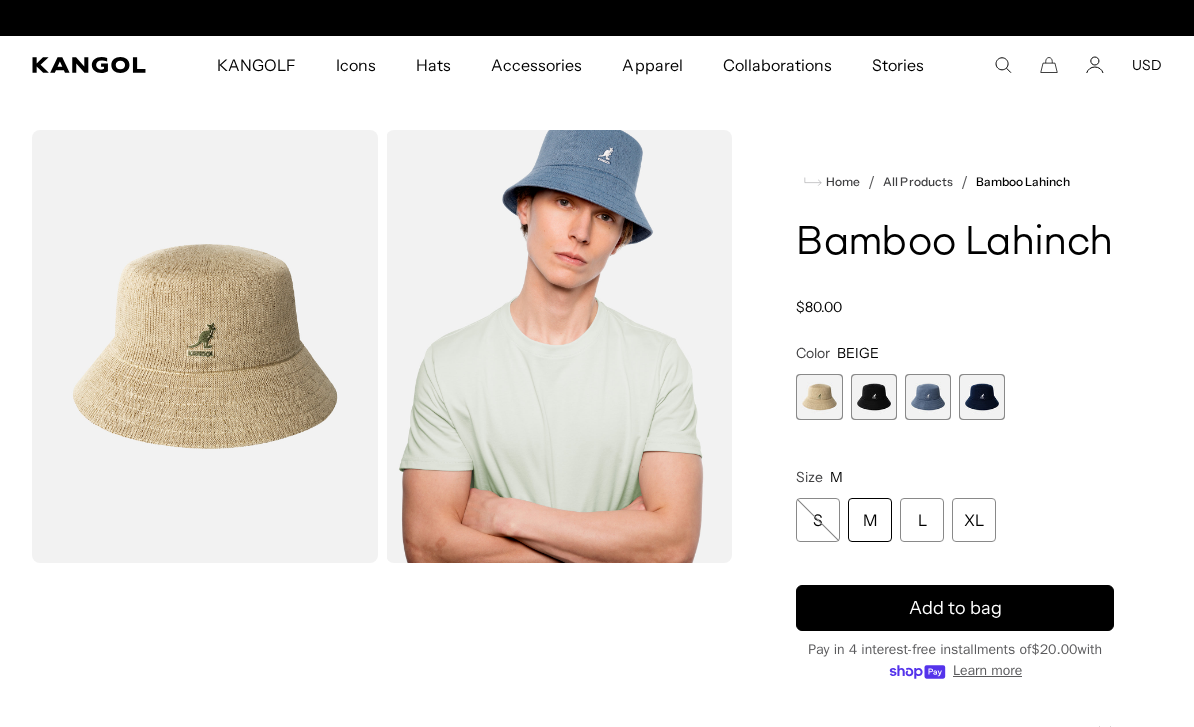 scroll, scrollTop: 0, scrollLeft: 0, axis: both 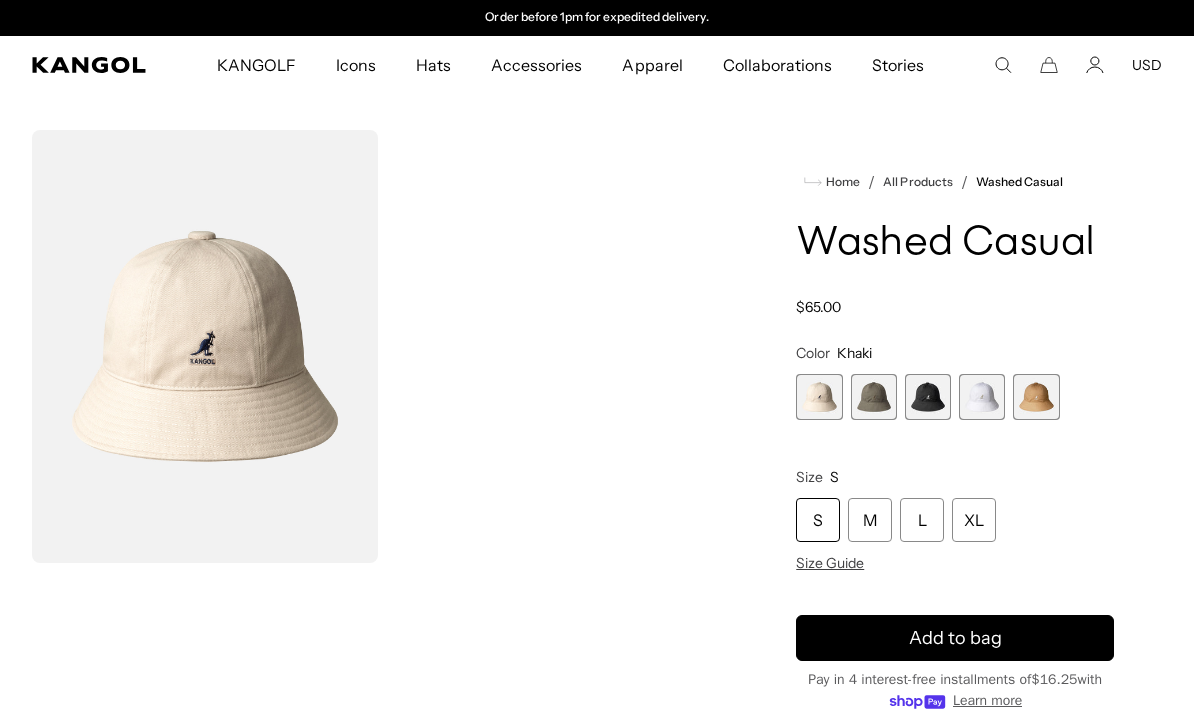 click at bounding box center (1036, 397) 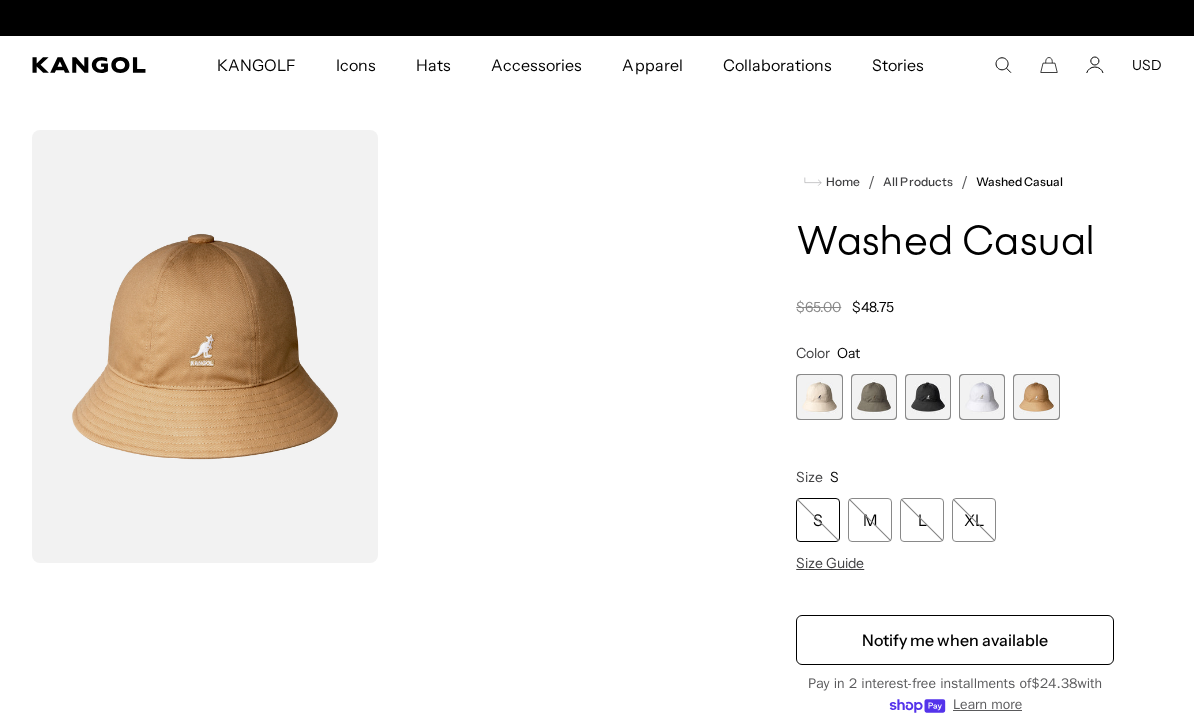 scroll, scrollTop: 0, scrollLeft: 0, axis: both 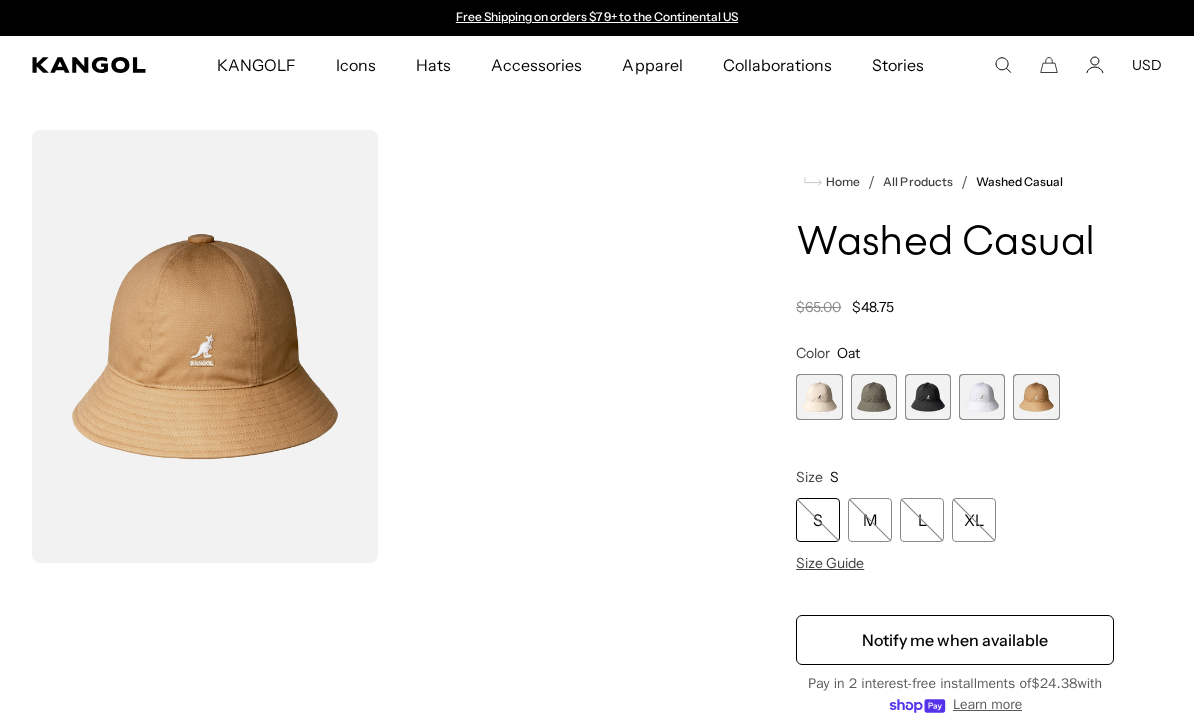 click at bounding box center [982, 397] 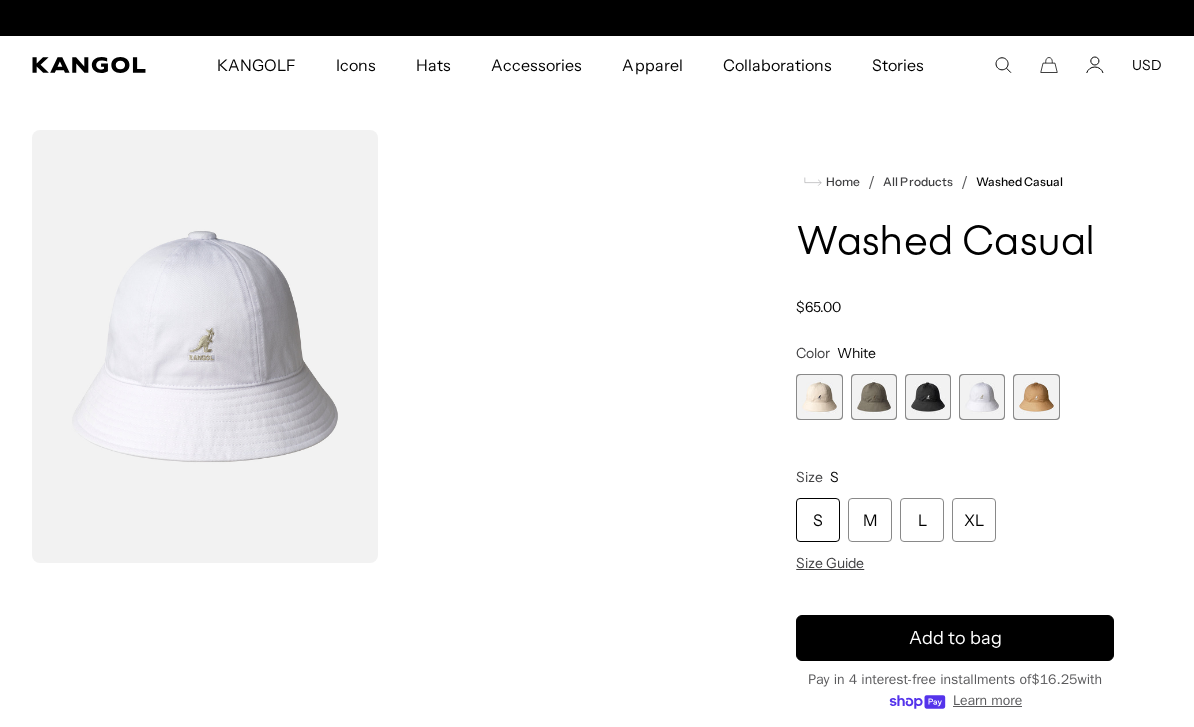 scroll, scrollTop: 0, scrollLeft: 412, axis: horizontal 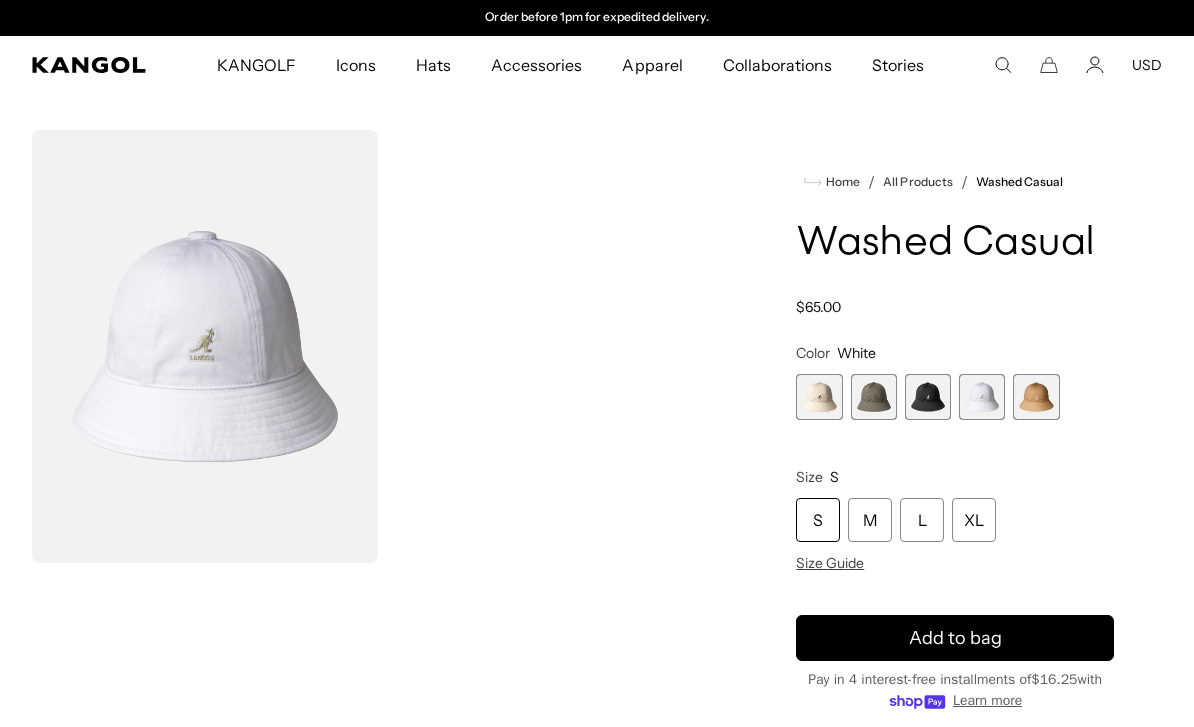click at bounding box center [874, 397] 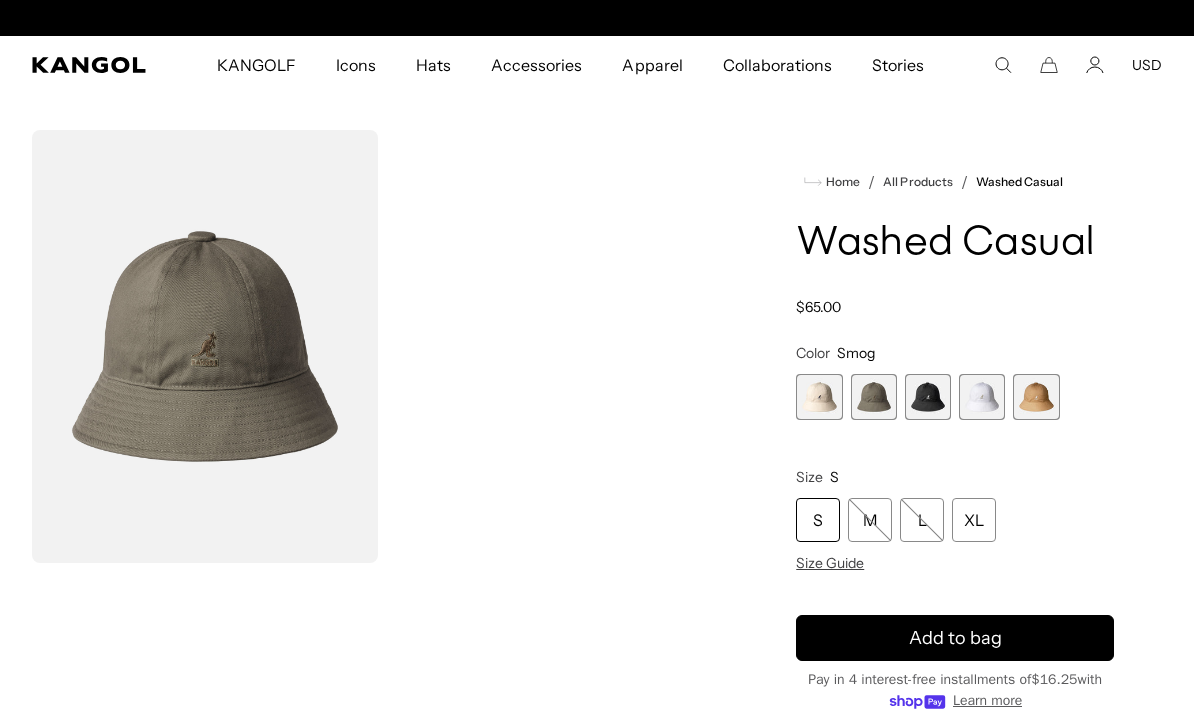 scroll, scrollTop: 0, scrollLeft: 412, axis: horizontal 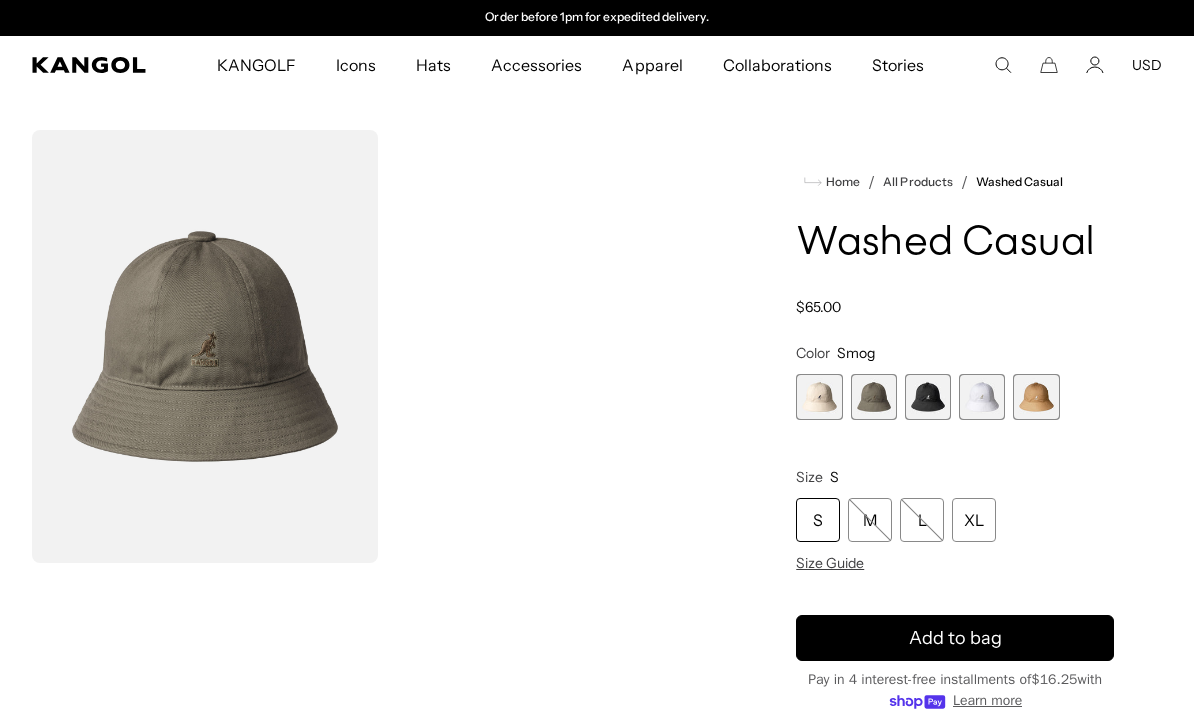 click at bounding box center (819, 397) 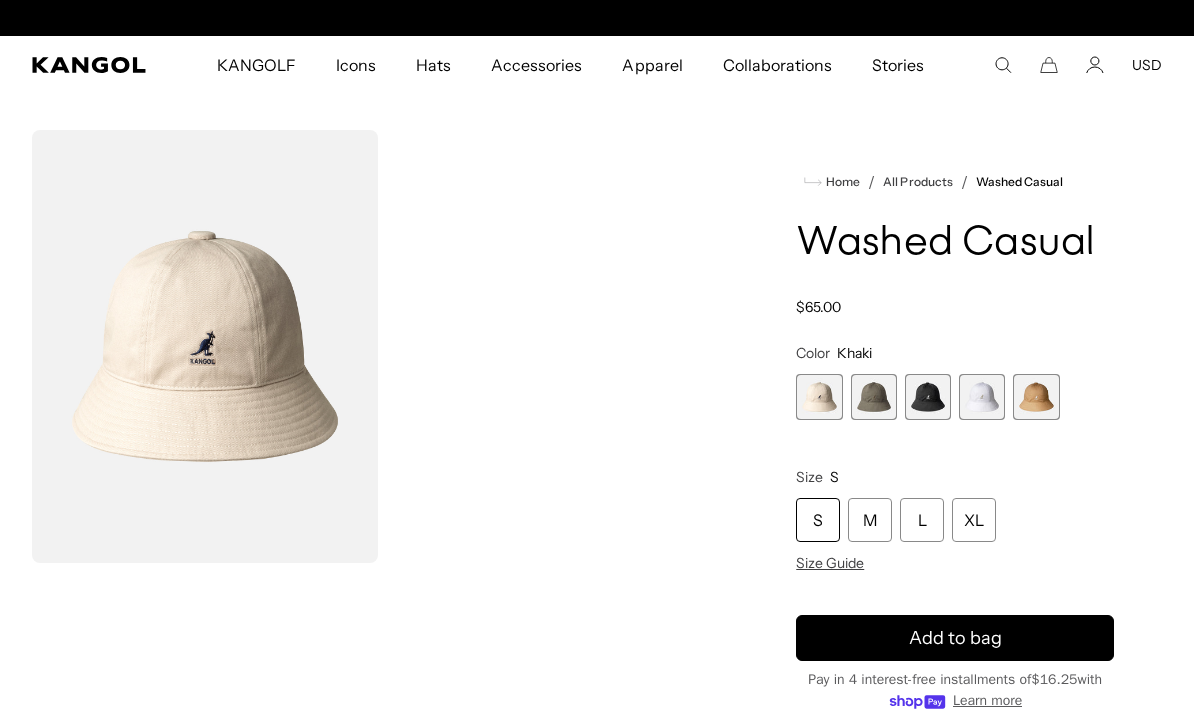 scroll, scrollTop: 0, scrollLeft: 0, axis: both 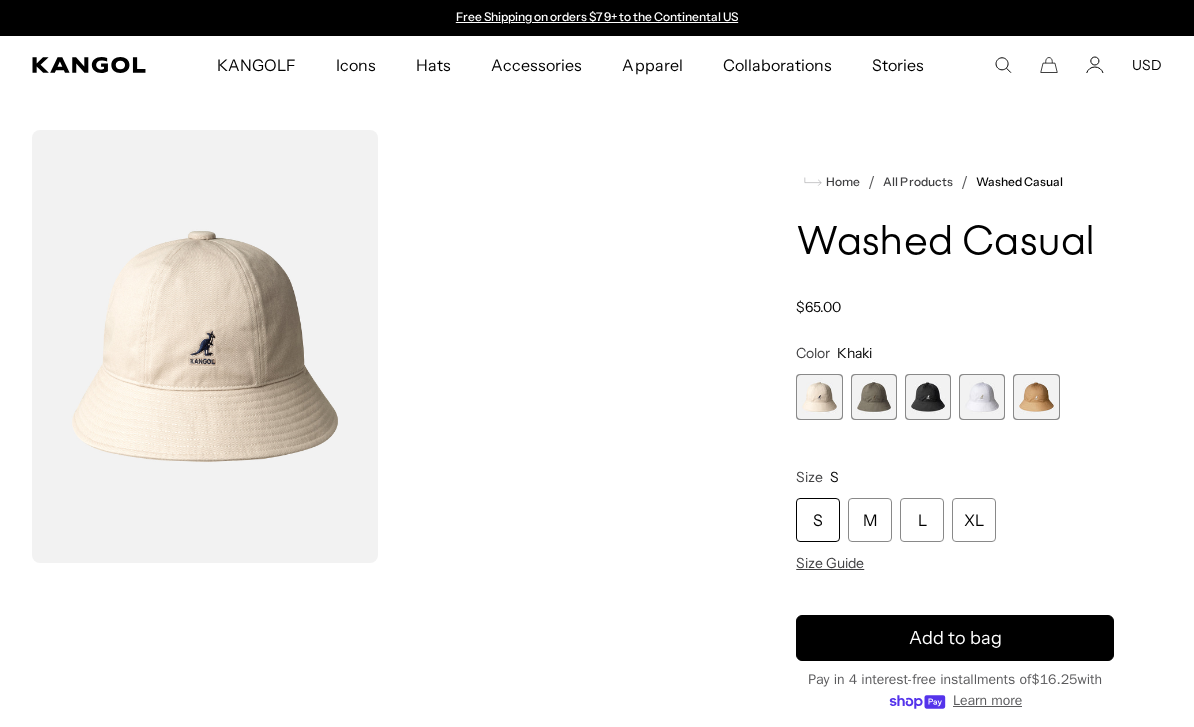 click on "Size Guide" at bounding box center (830, 563) 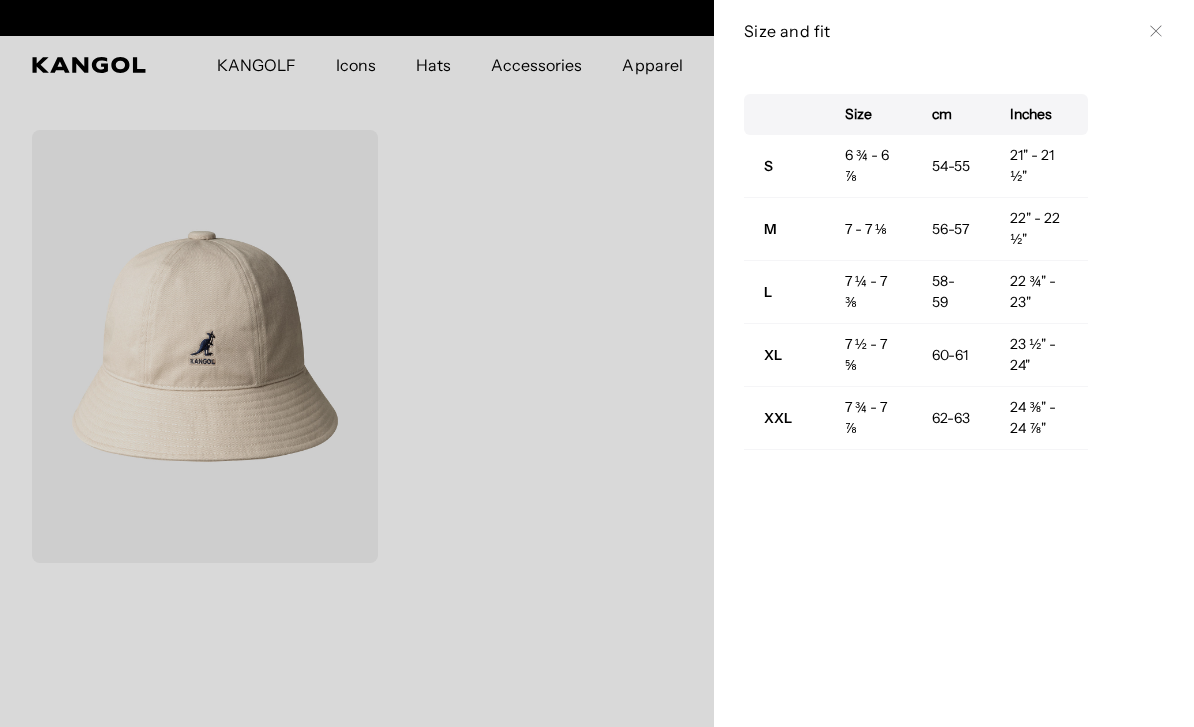 scroll, scrollTop: 0, scrollLeft: 0, axis: both 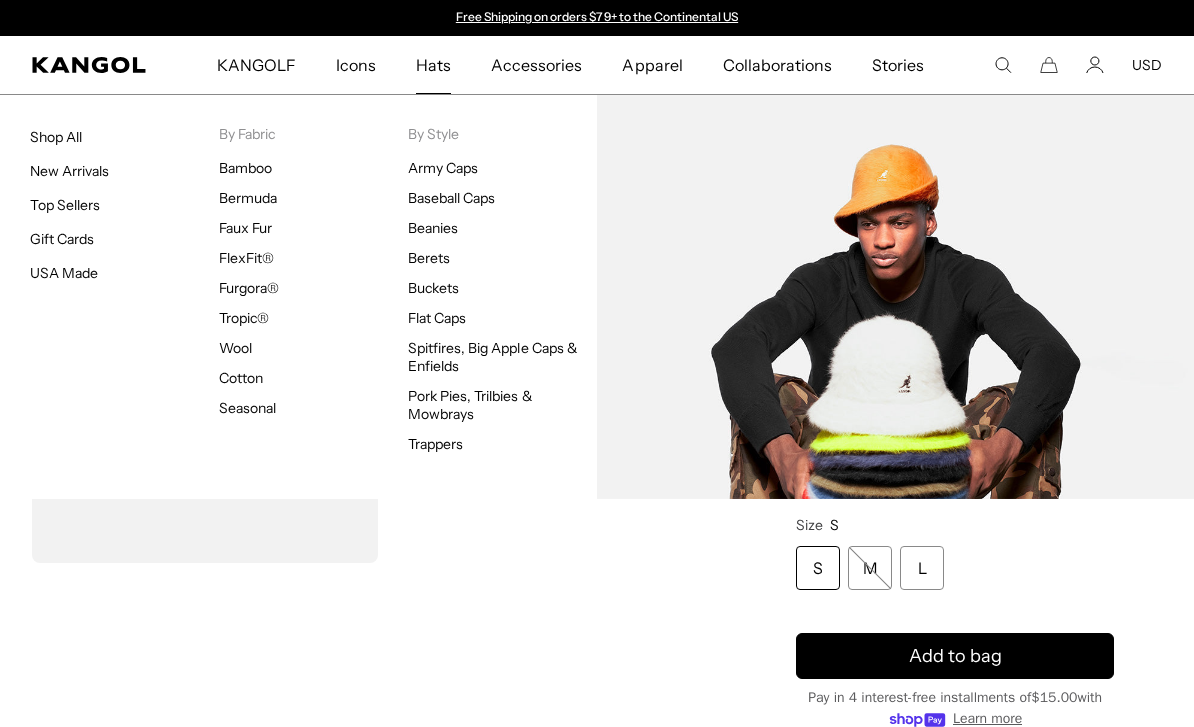 click on "Buckets" at bounding box center (433, 288) 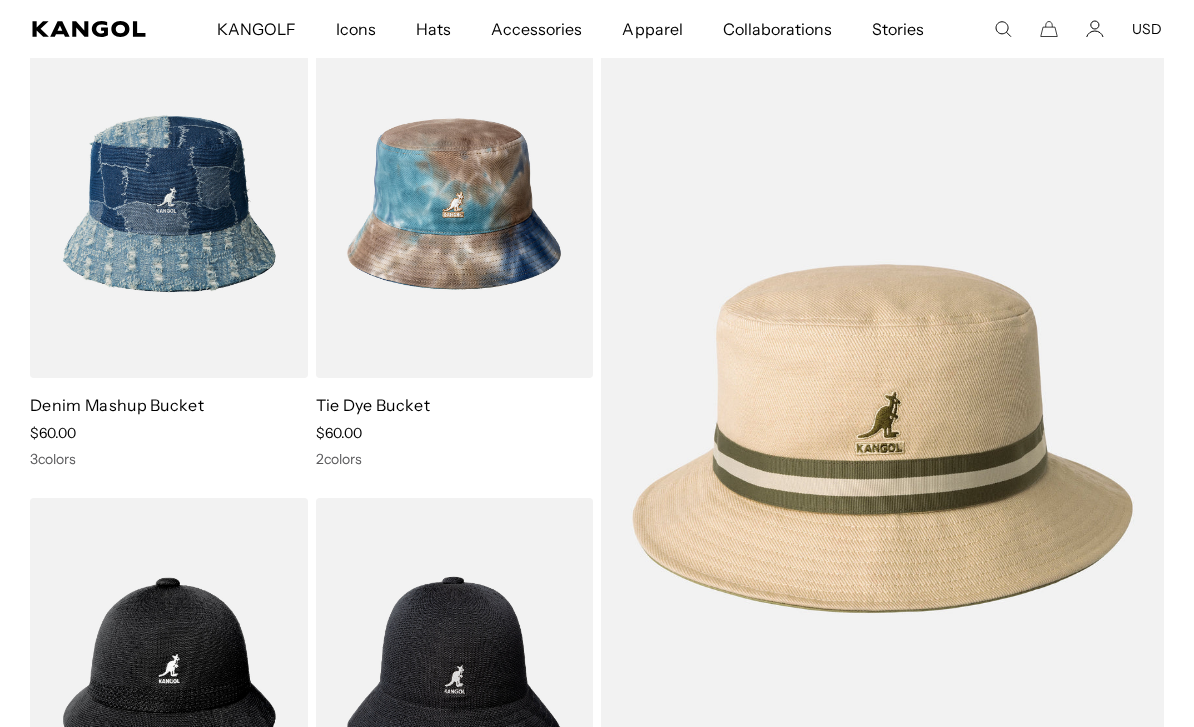 scroll, scrollTop: 178, scrollLeft: 0, axis: vertical 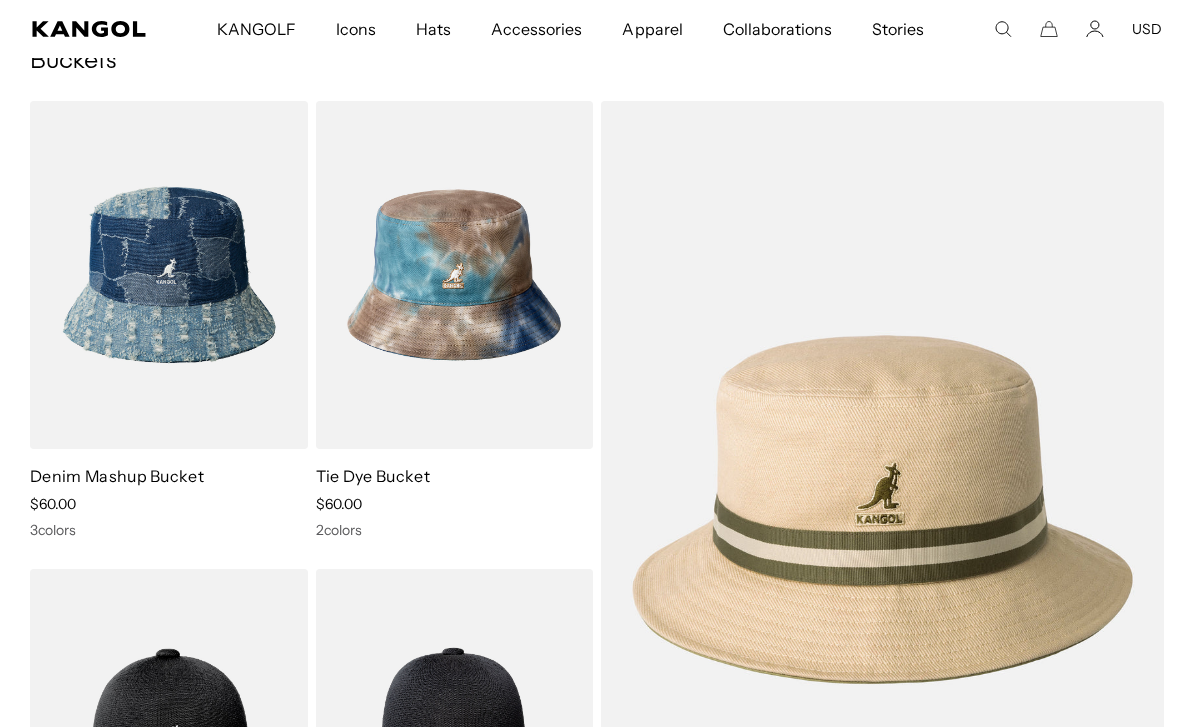 click at bounding box center [0, 0] 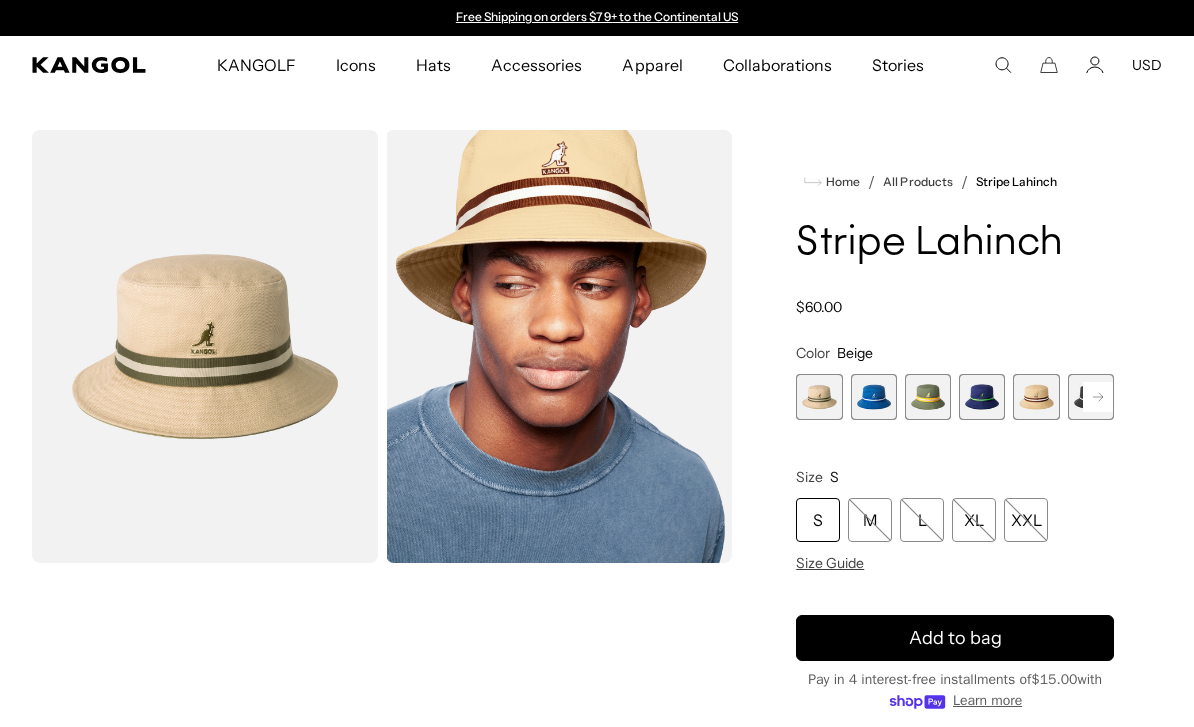 scroll, scrollTop: 0, scrollLeft: 0, axis: both 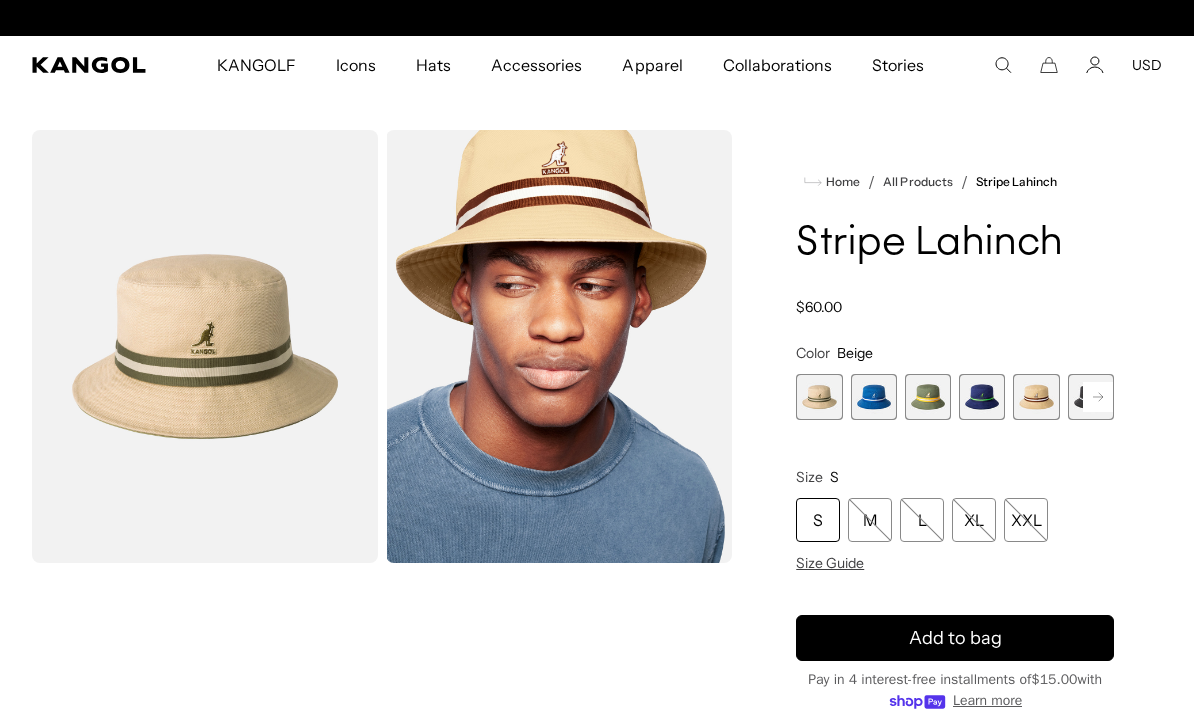 click at bounding box center [819, 397] 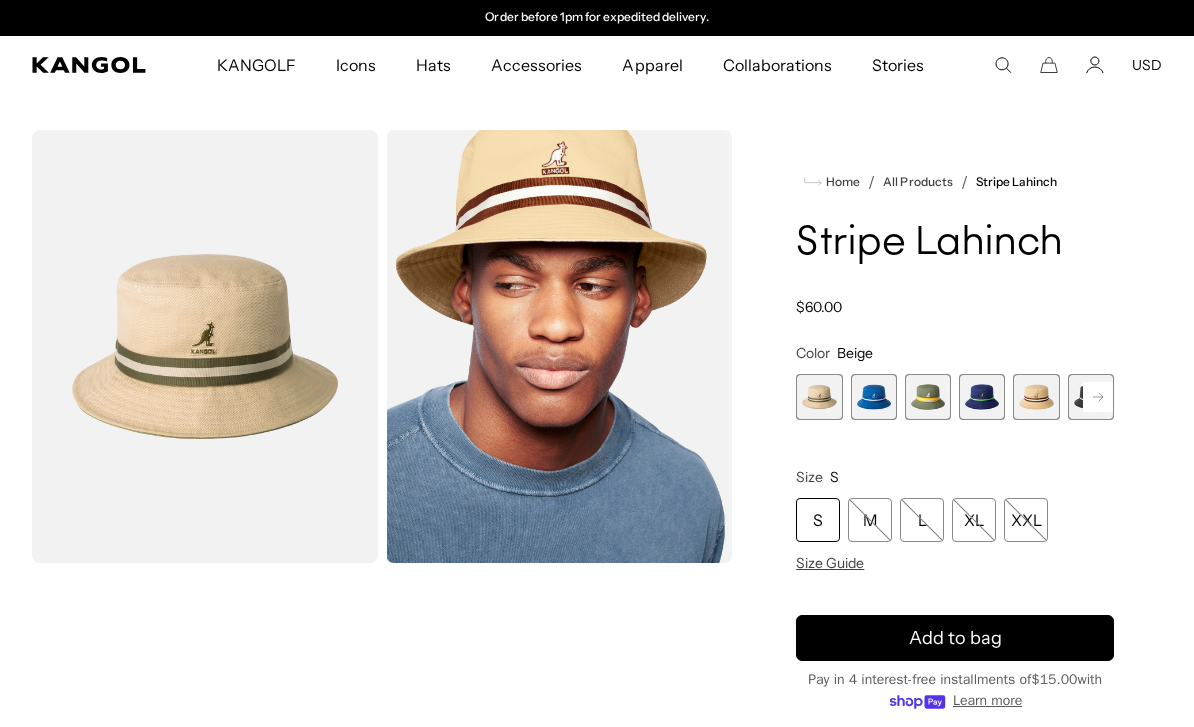 click at bounding box center (1036, 397) 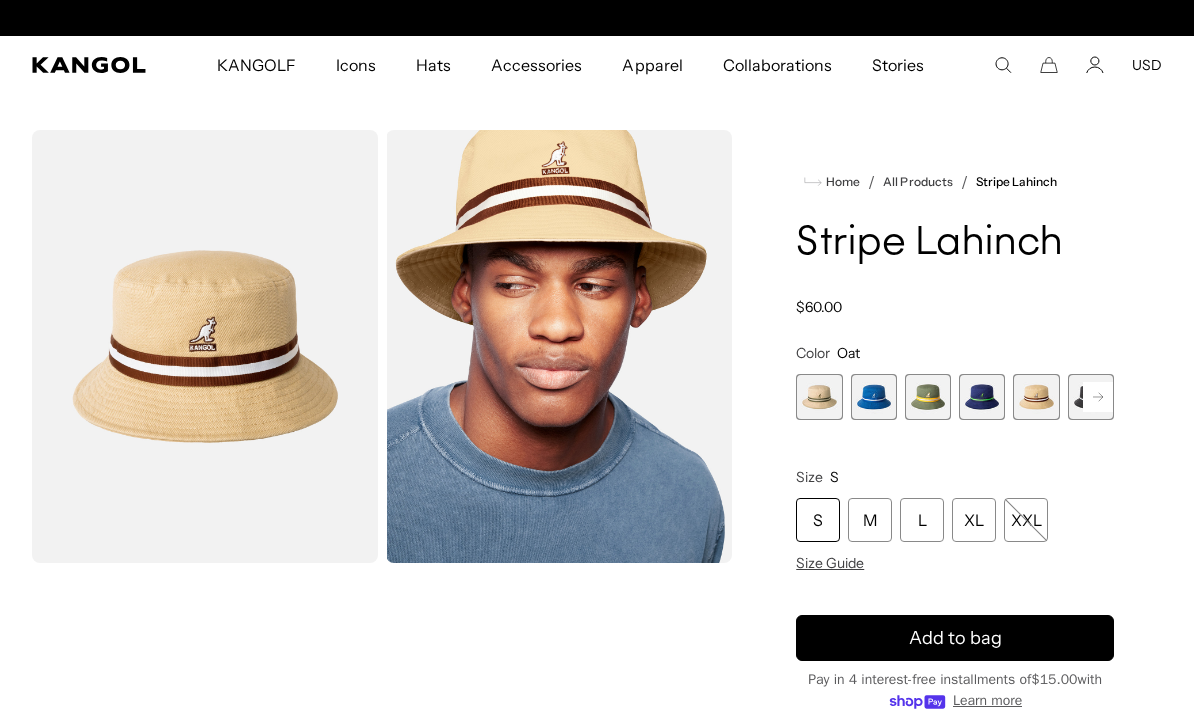 scroll, scrollTop: 0, scrollLeft: 0, axis: both 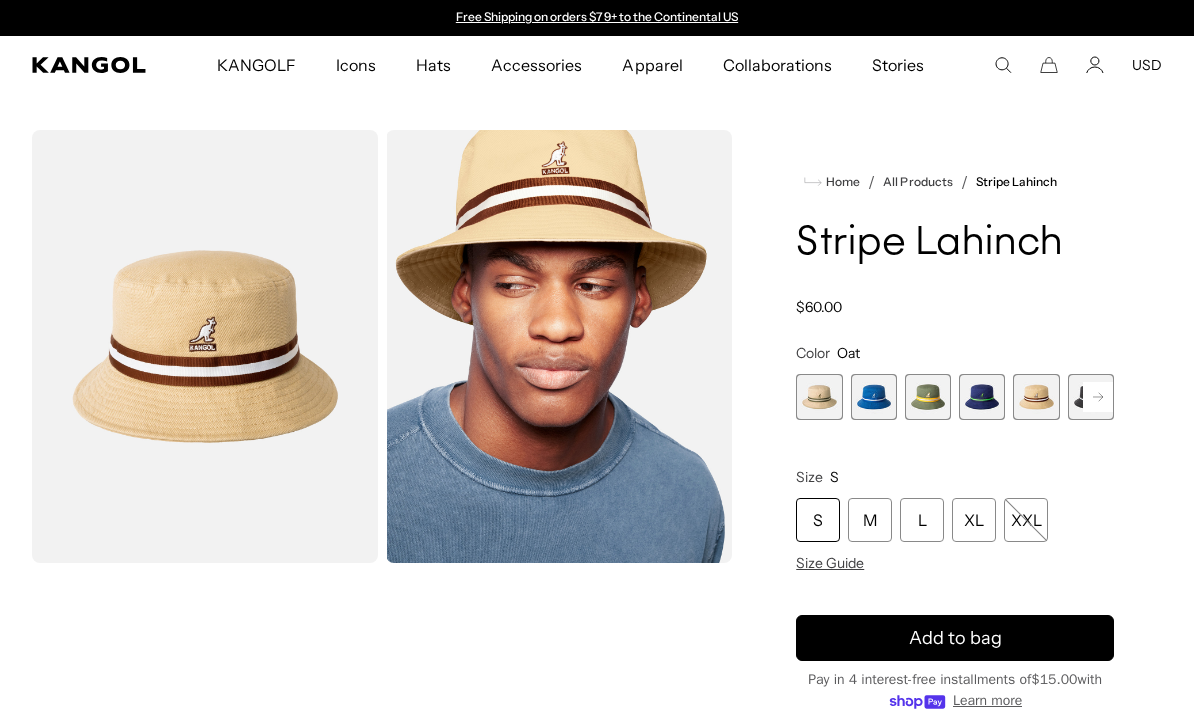 click at bounding box center [819, 397] 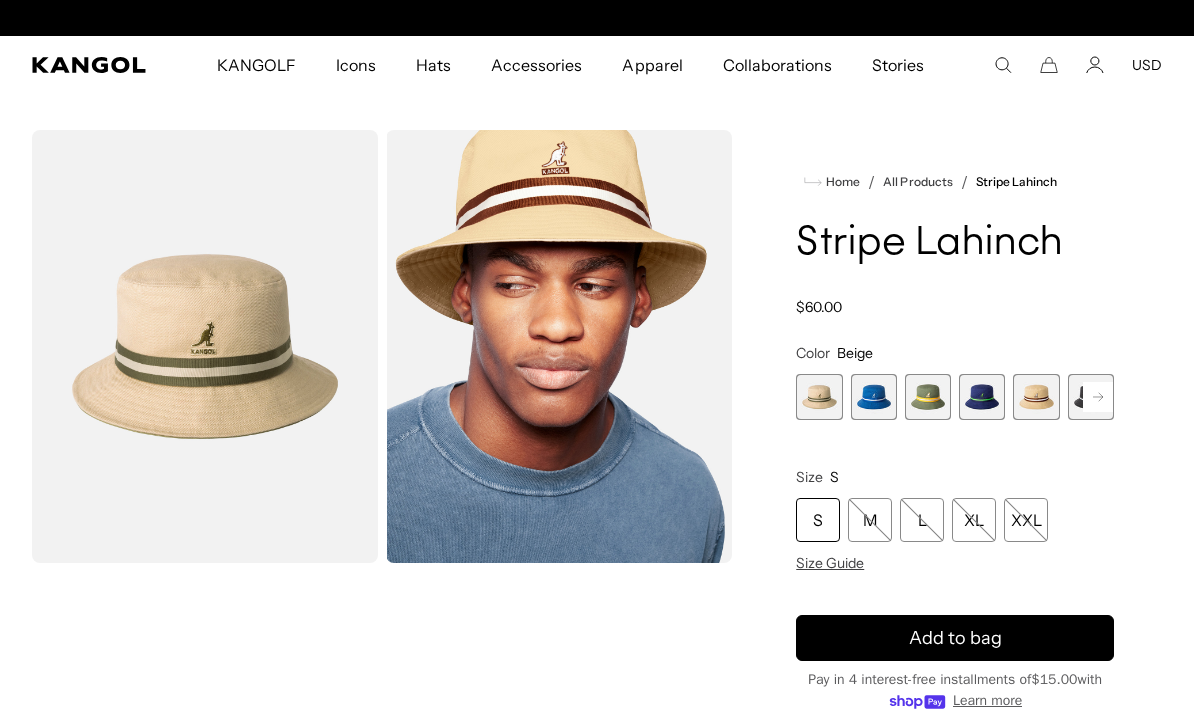 scroll, scrollTop: 0, scrollLeft: 412, axis: horizontal 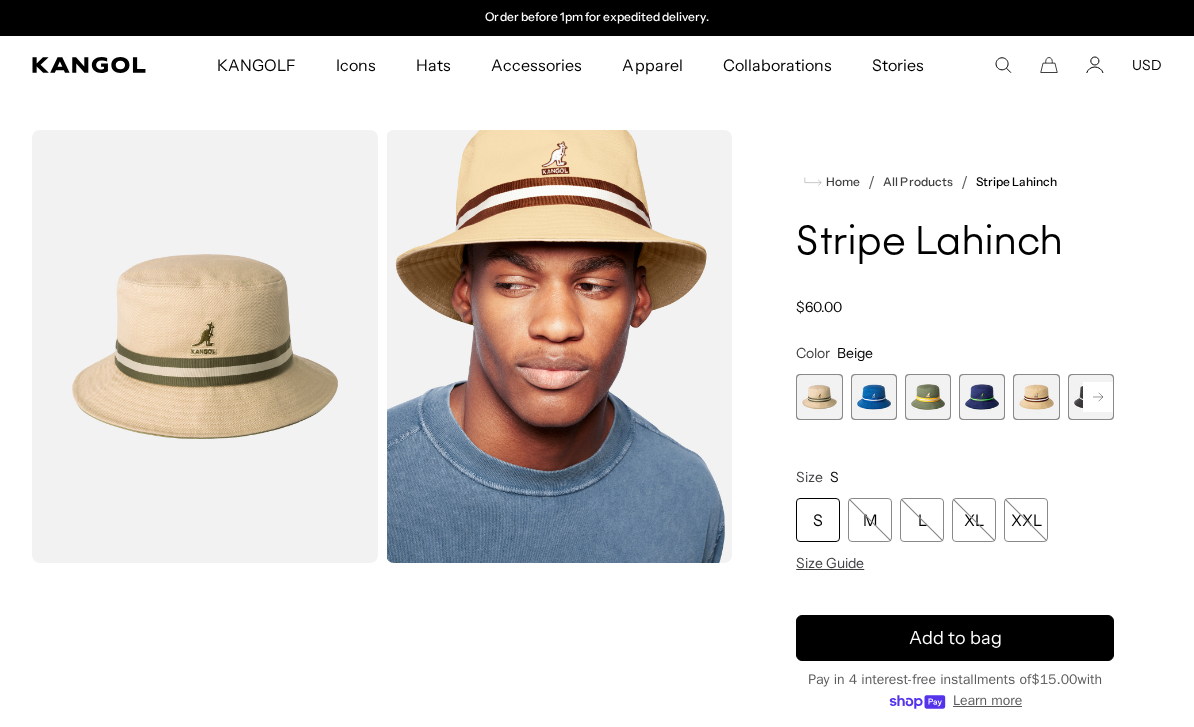 click at bounding box center (1036, 397) 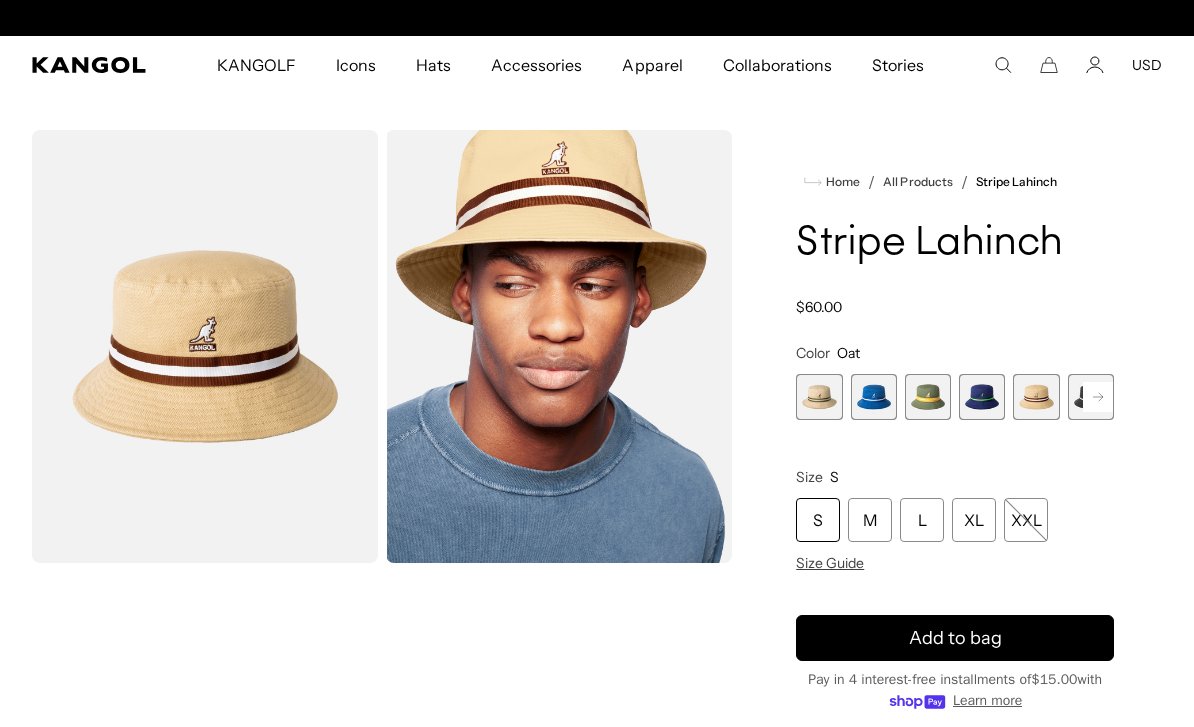 scroll, scrollTop: 0, scrollLeft: 0, axis: both 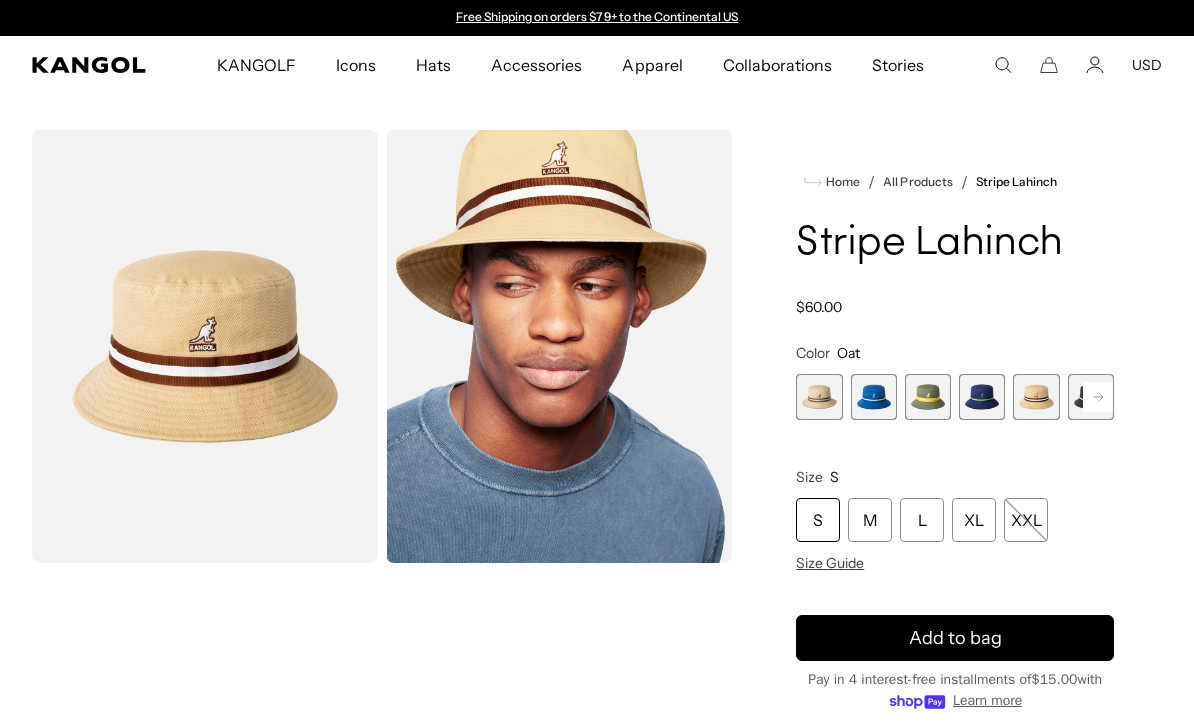 click on "M" at bounding box center [870, 520] 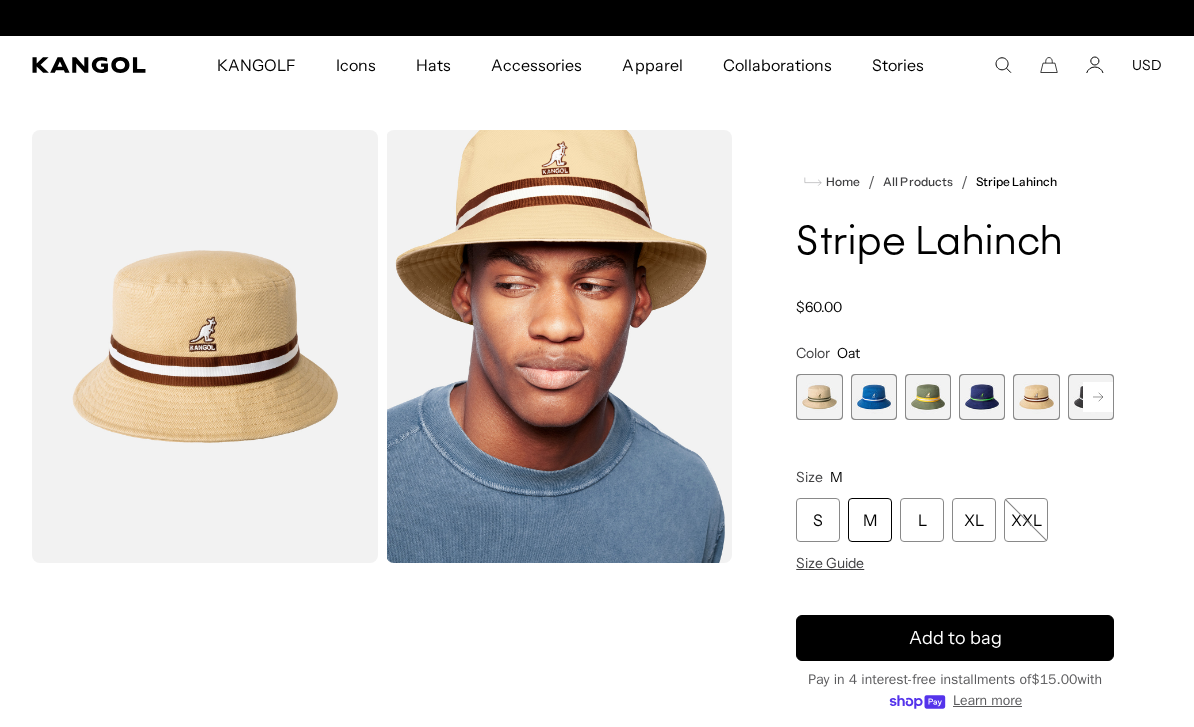 scroll, scrollTop: 0, scrollLeft: 412, axis: horizontal 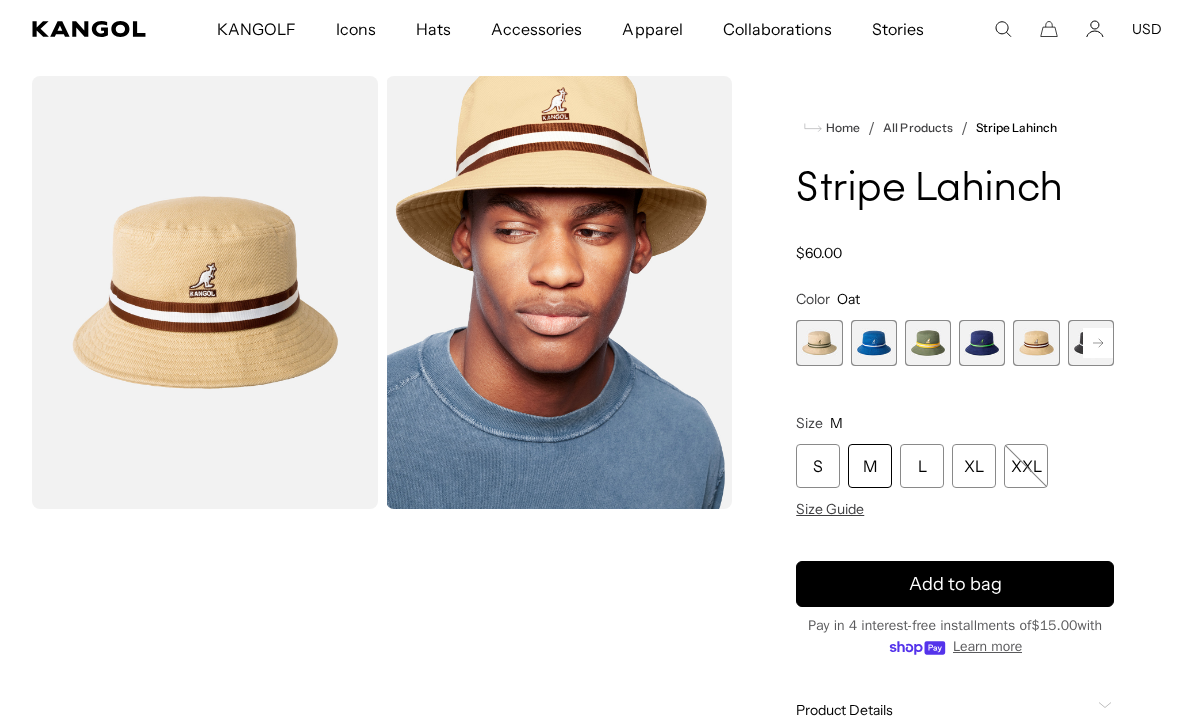 click 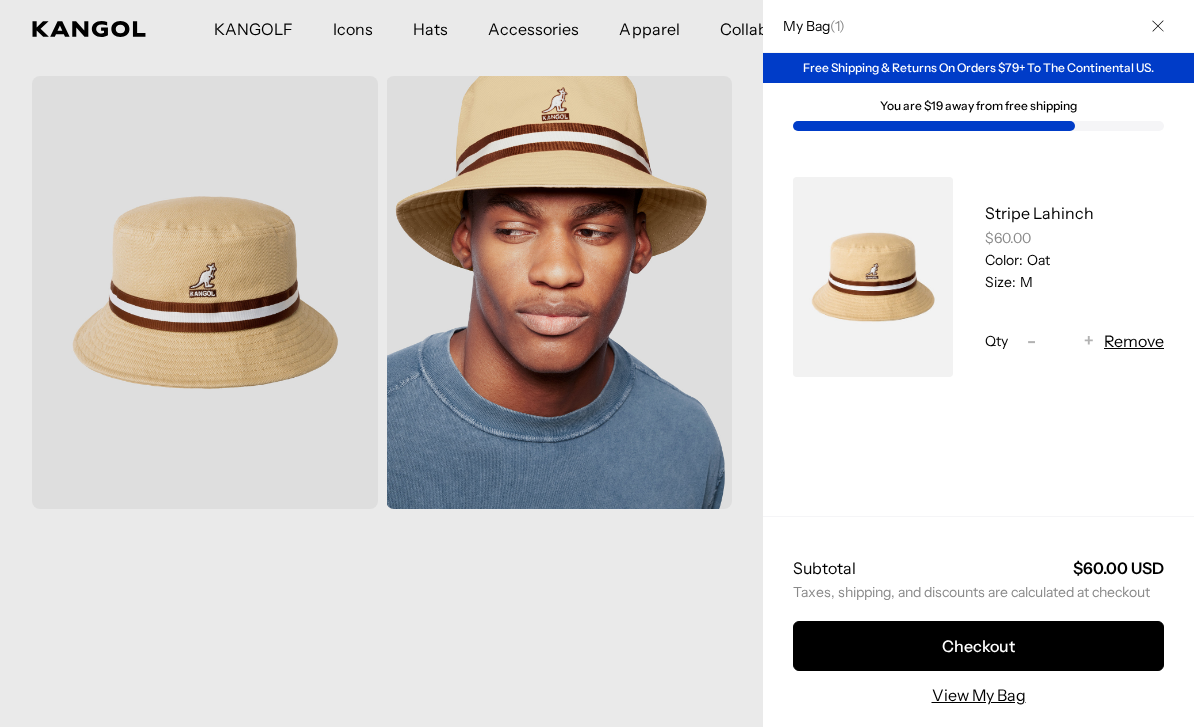 scroll, scrollTop: 0, scrollLeft: 0, axis: both 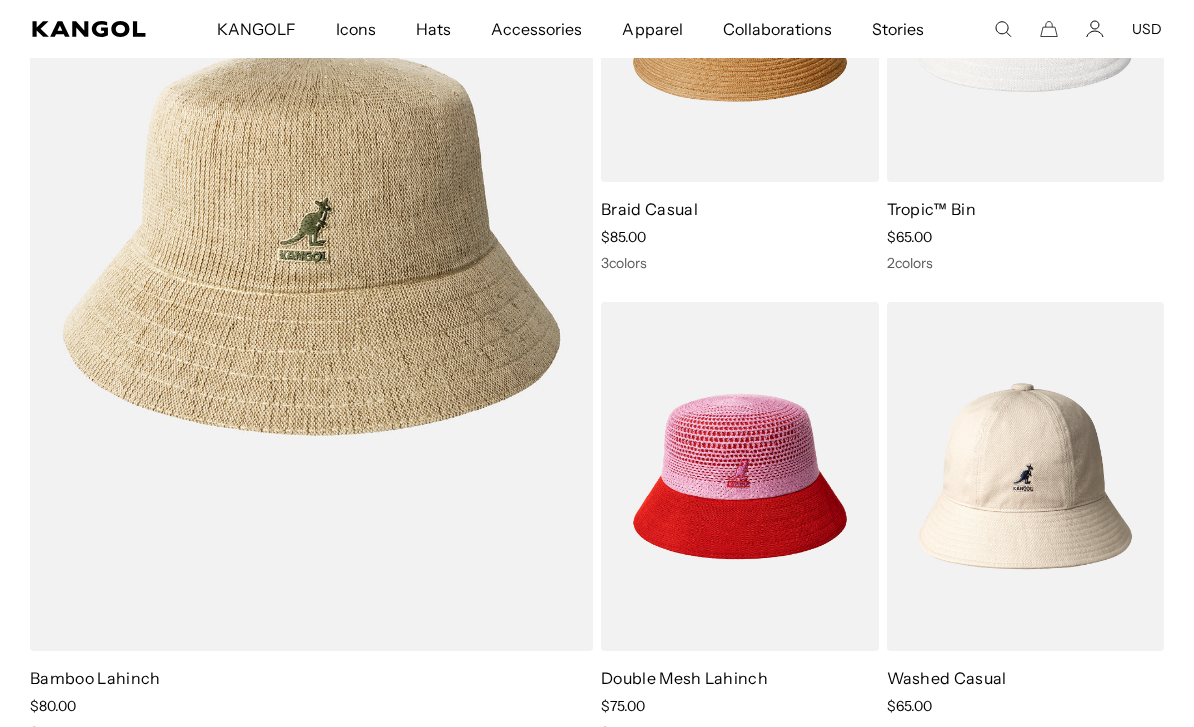 click at bounding box center [0, 0] 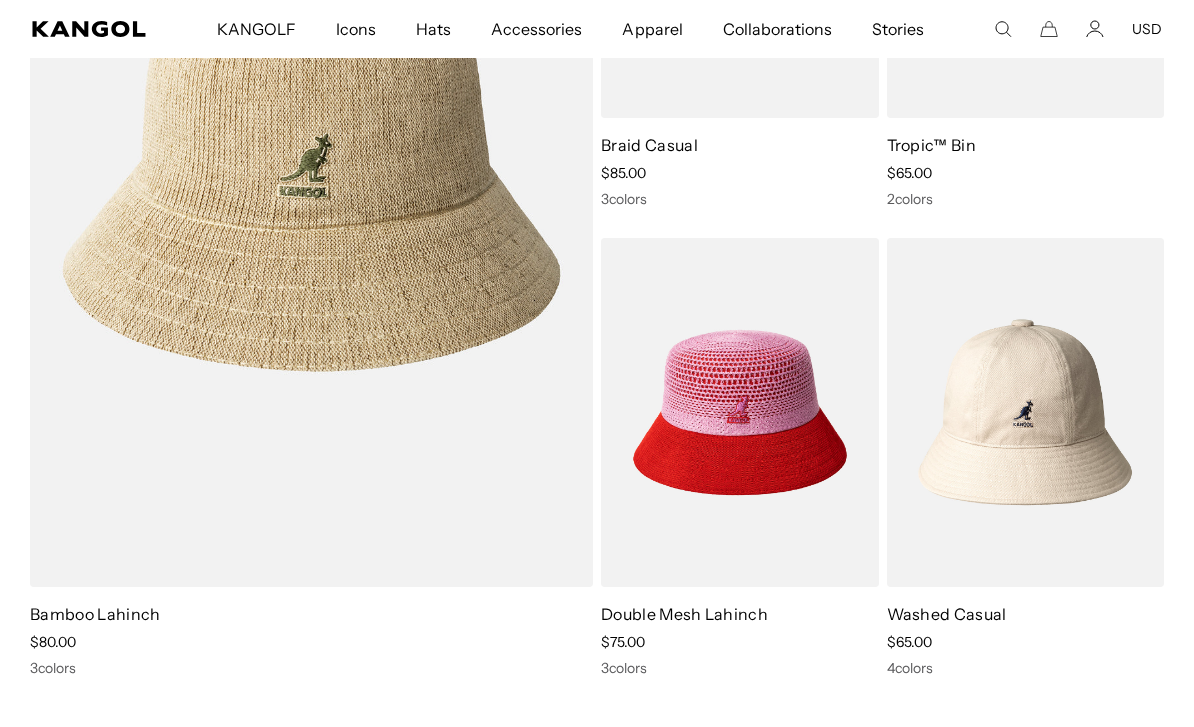 scroll, scrollTop: 0, scrollLeft: 0, axis: both 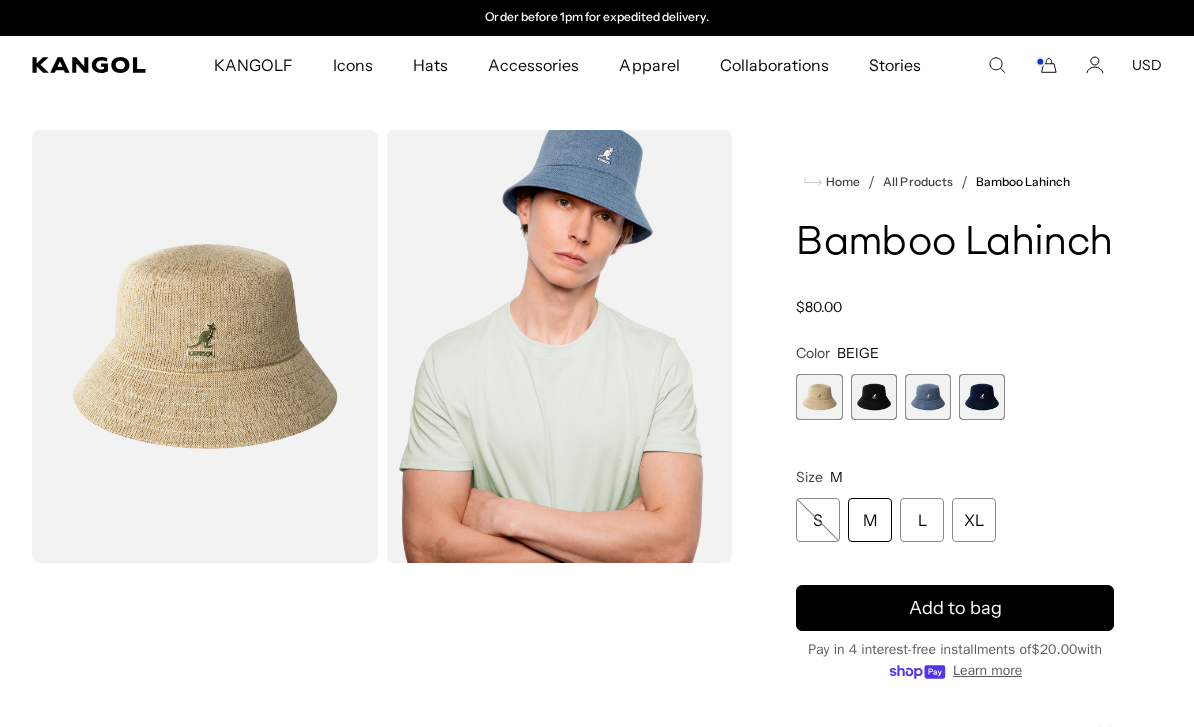 click at bounding box center (928, 397) 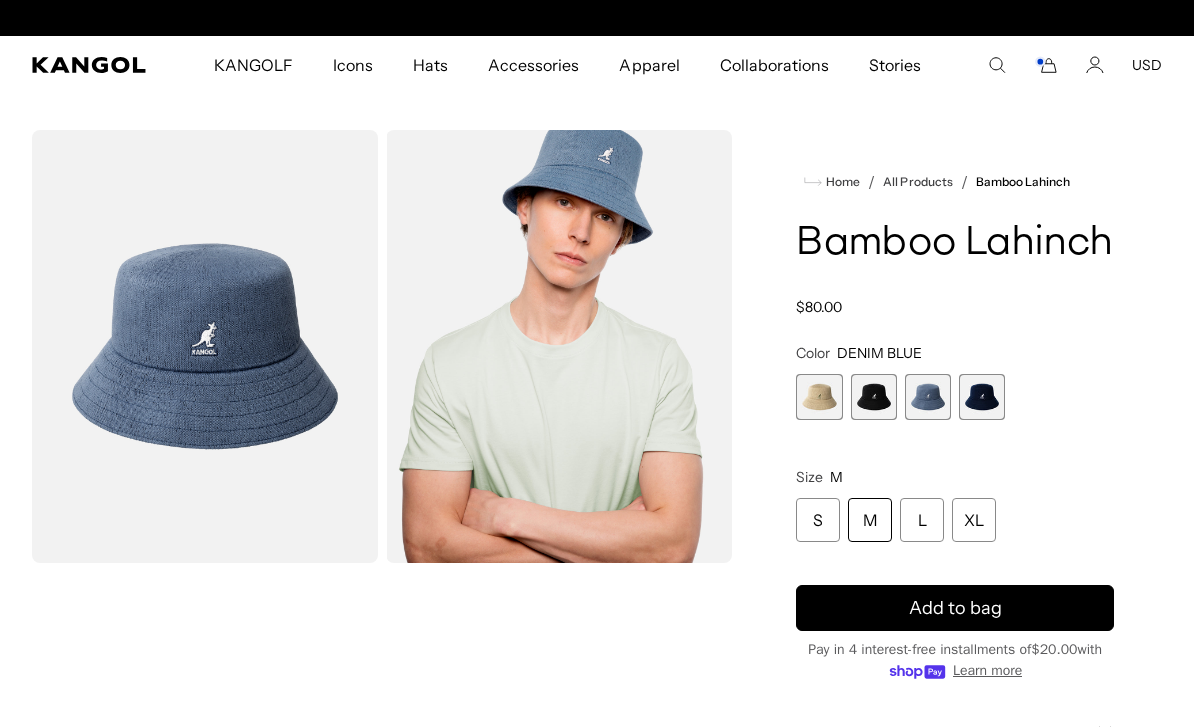 scroll, scrollTop: 0, scrollLeft: 412, axis: horizontal 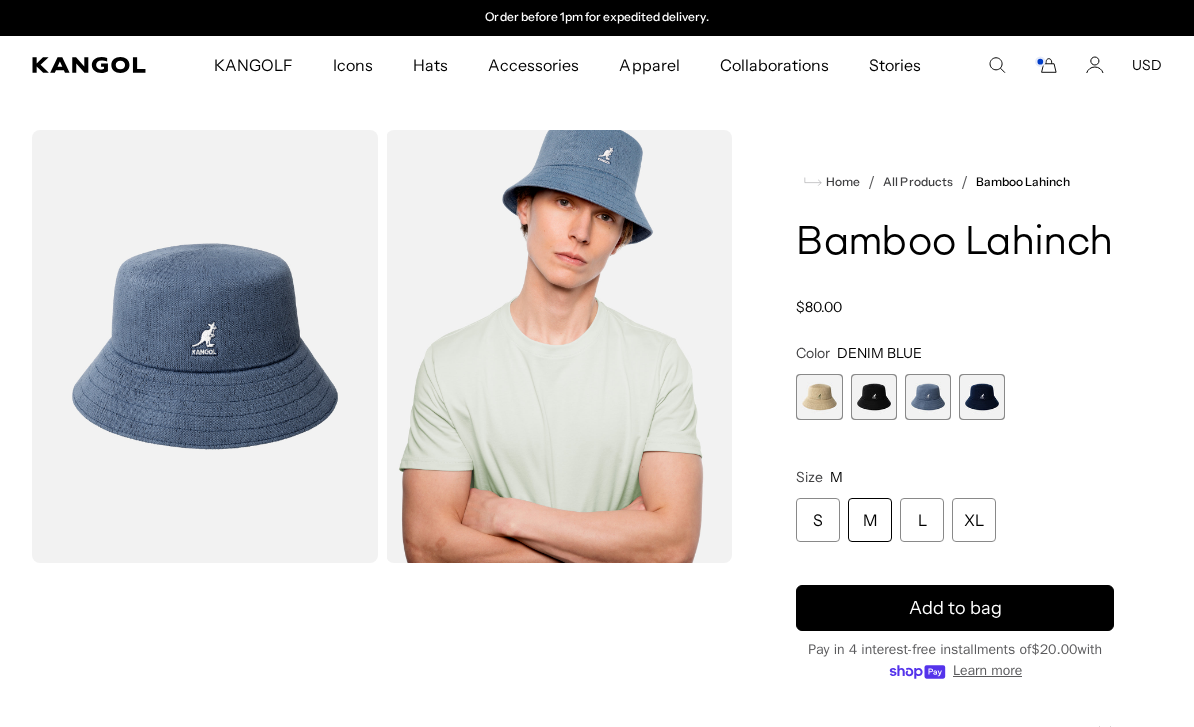 click at bounding box center [819, 397] 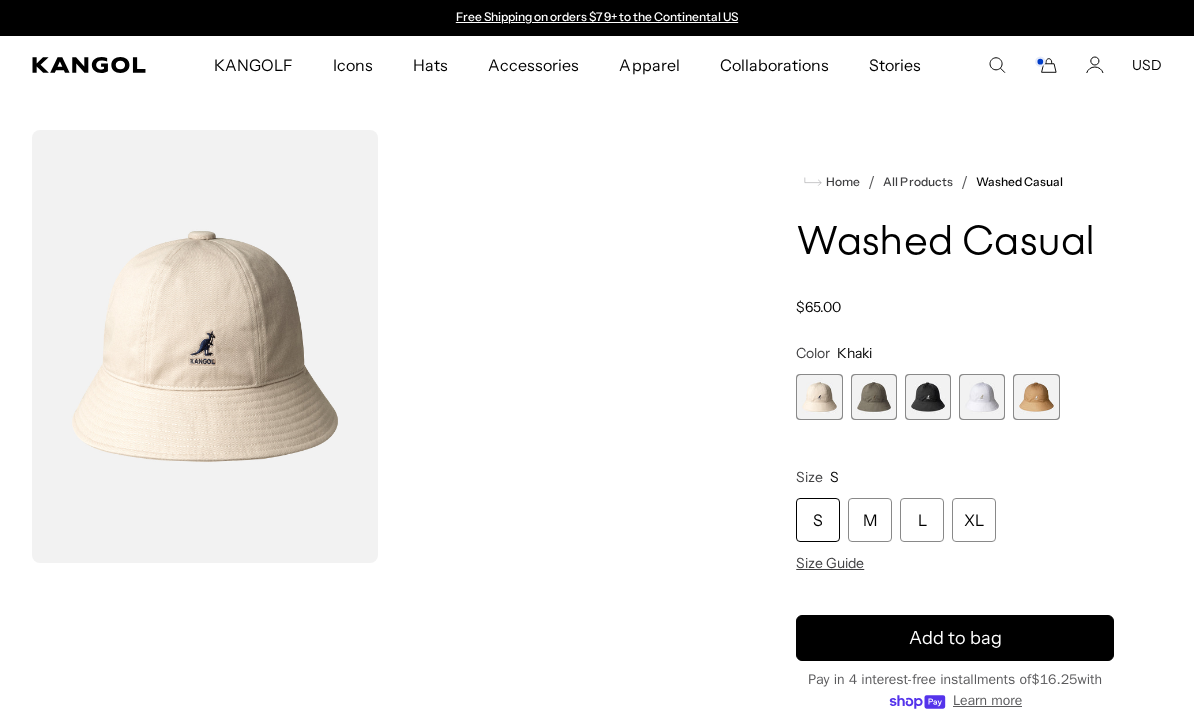 scroll, scrollTop: 0, scrollLeft: 0, axis: both 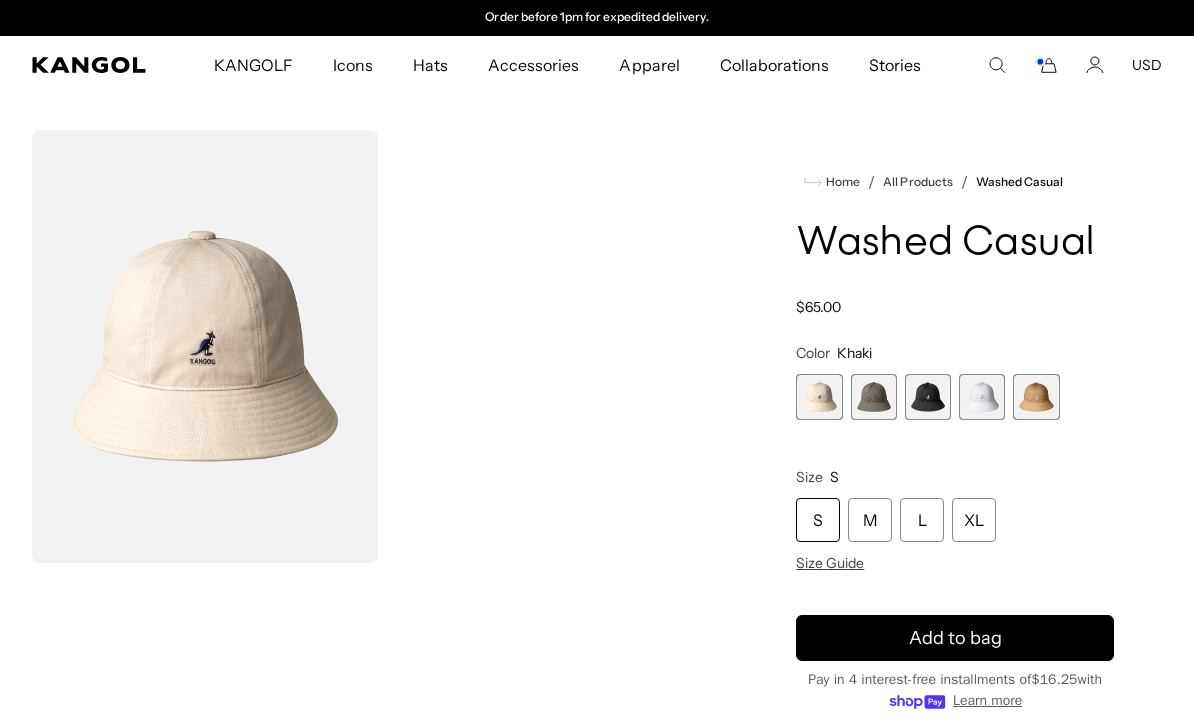 click on "M" at bounding box center (870, 520) 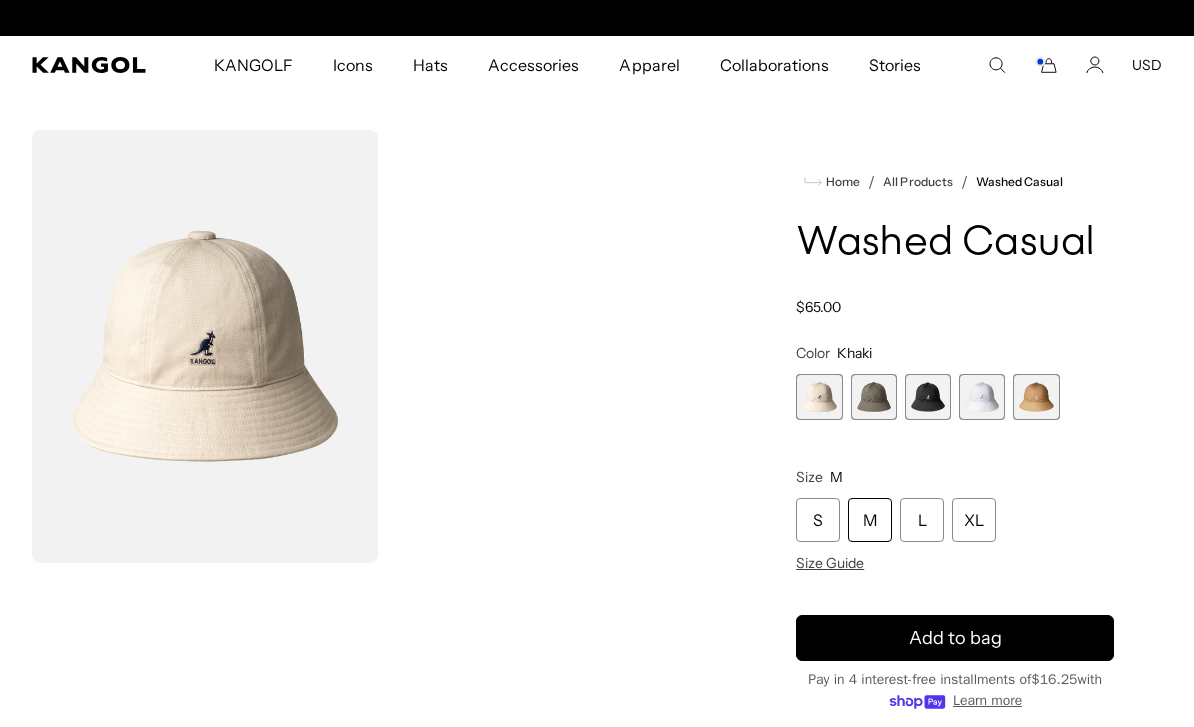 scroll, scrollTop: 0, scrollLeft: 0, axis: both 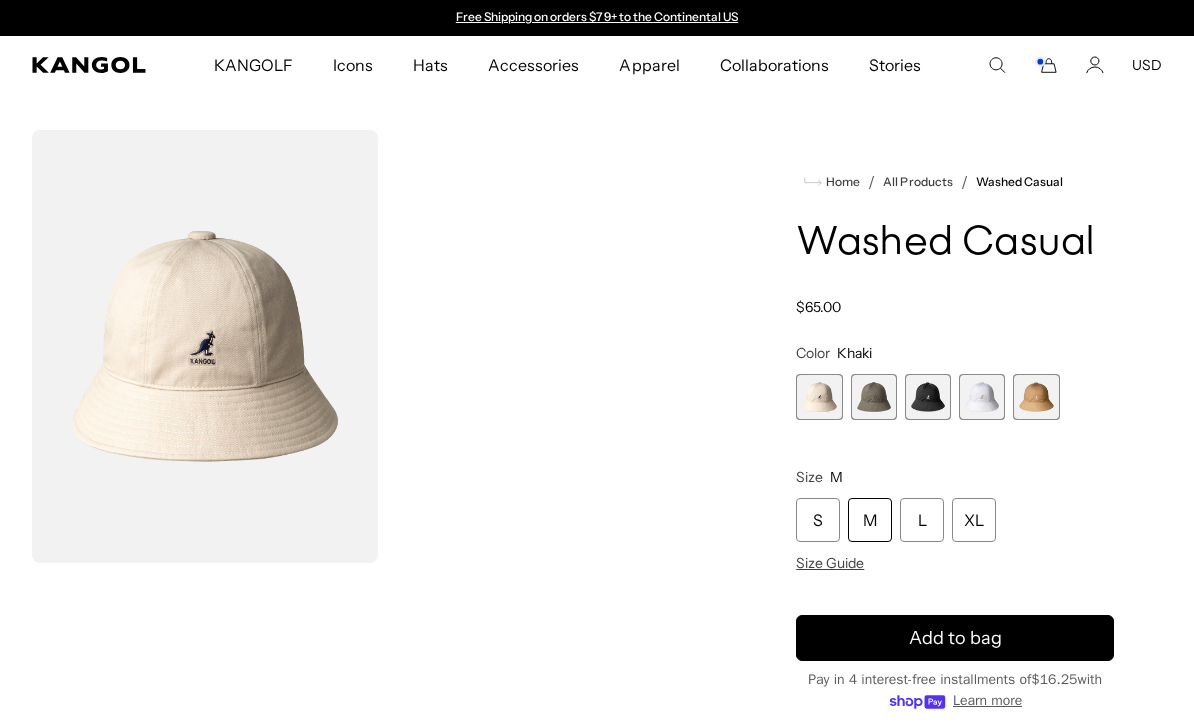 click at bounding box center (928, 397) 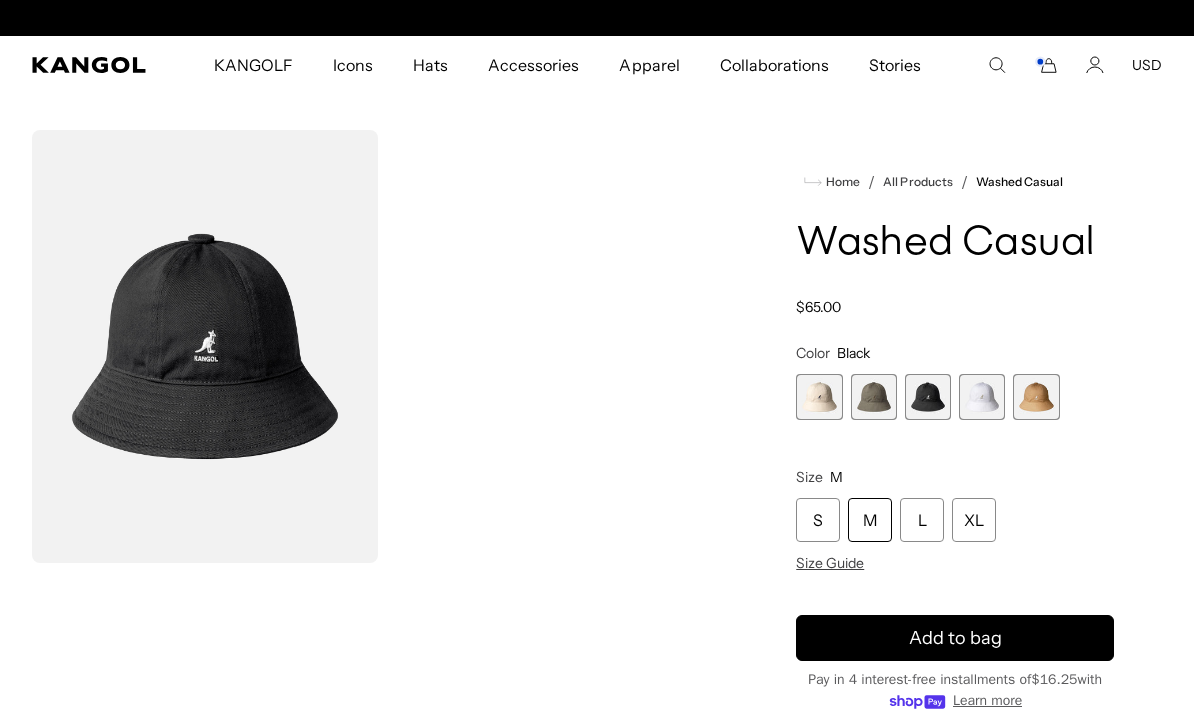 scroll, scrollTop: 0, scrollLeft: 412, axis: horizontal 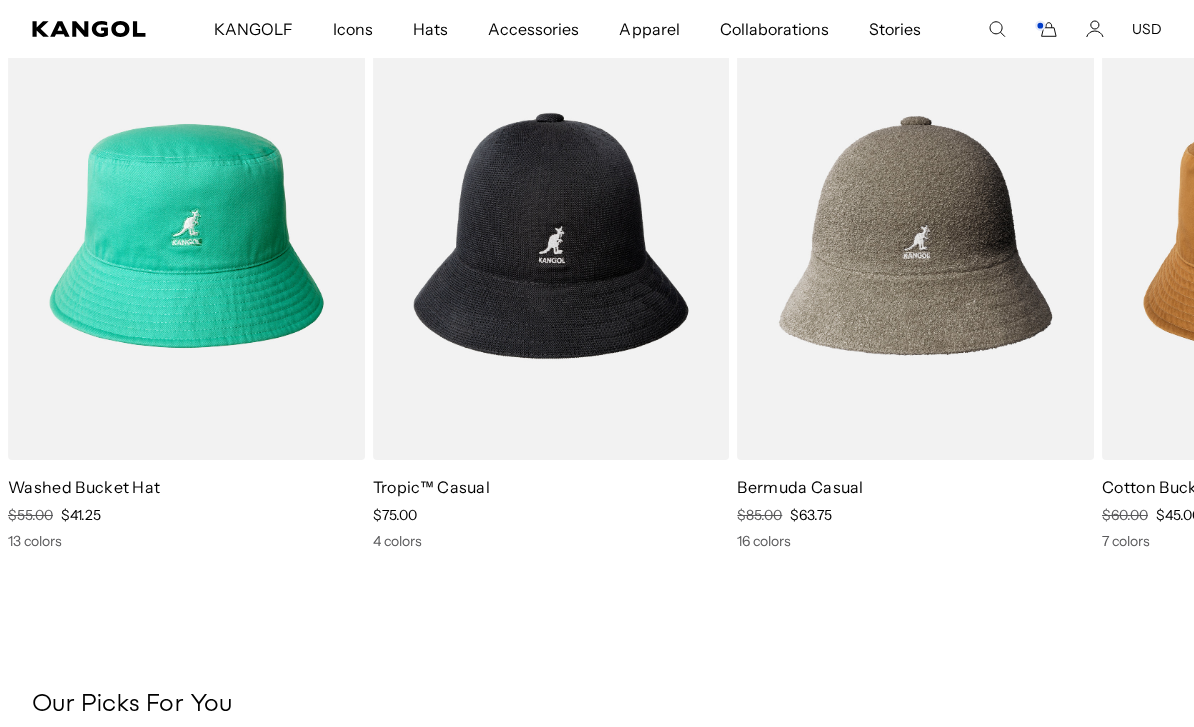 click at bounding box center [0, 0] 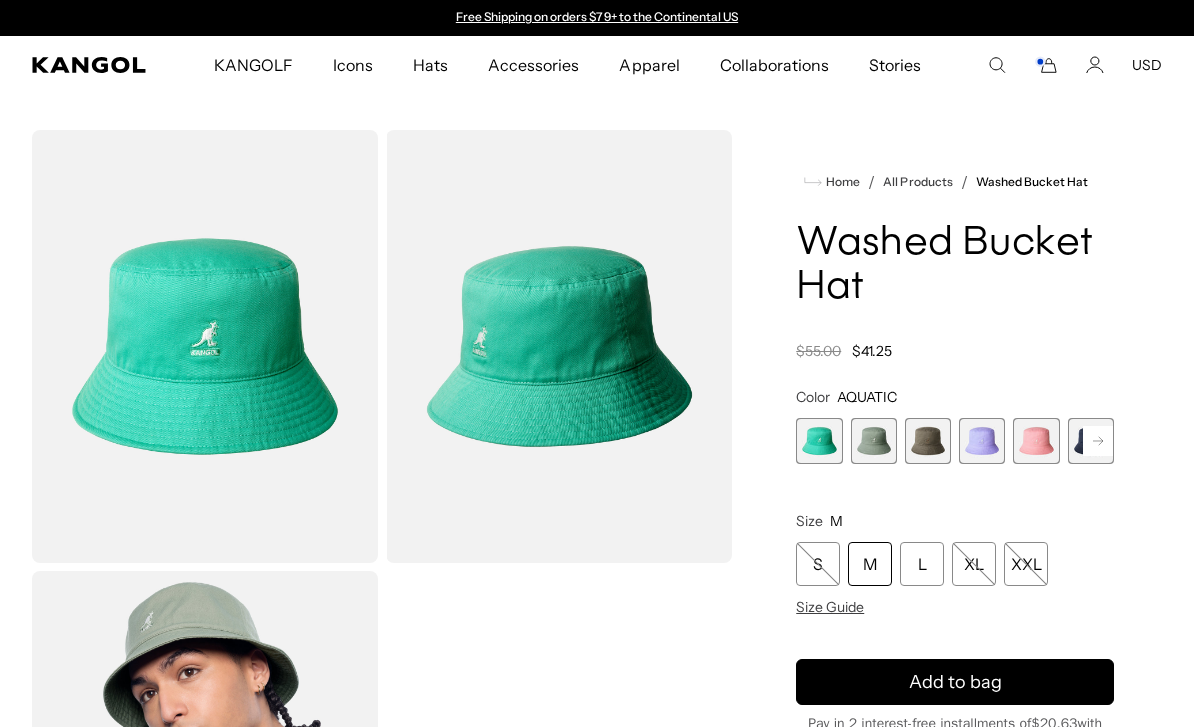 scroll, scrollTop: 0, scrollLeft: 0, axis: both 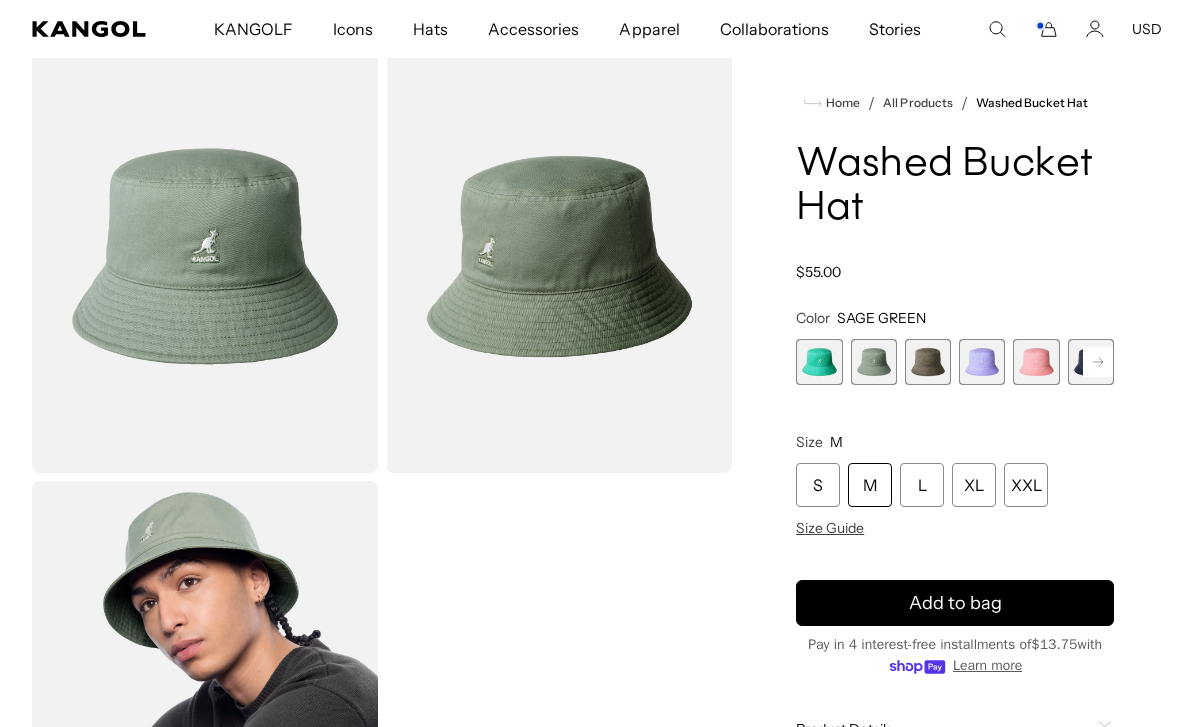 click 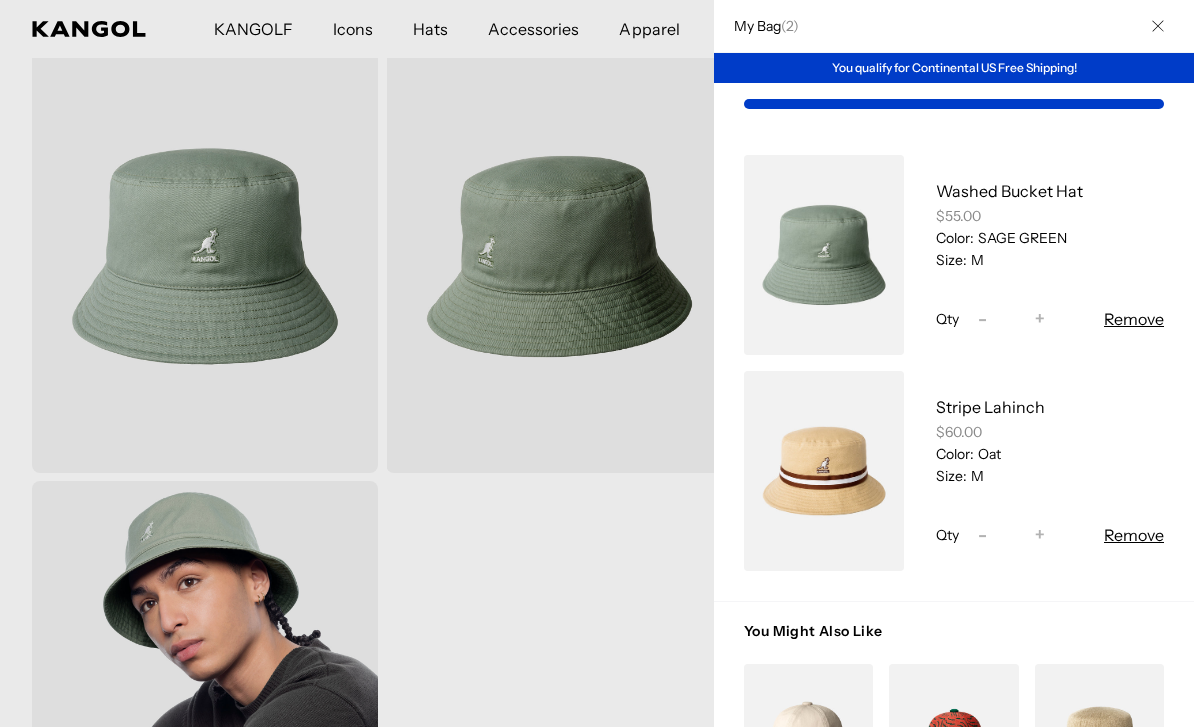 scroll, scrollTop: 0, scrollLeft: 0, axis: both 